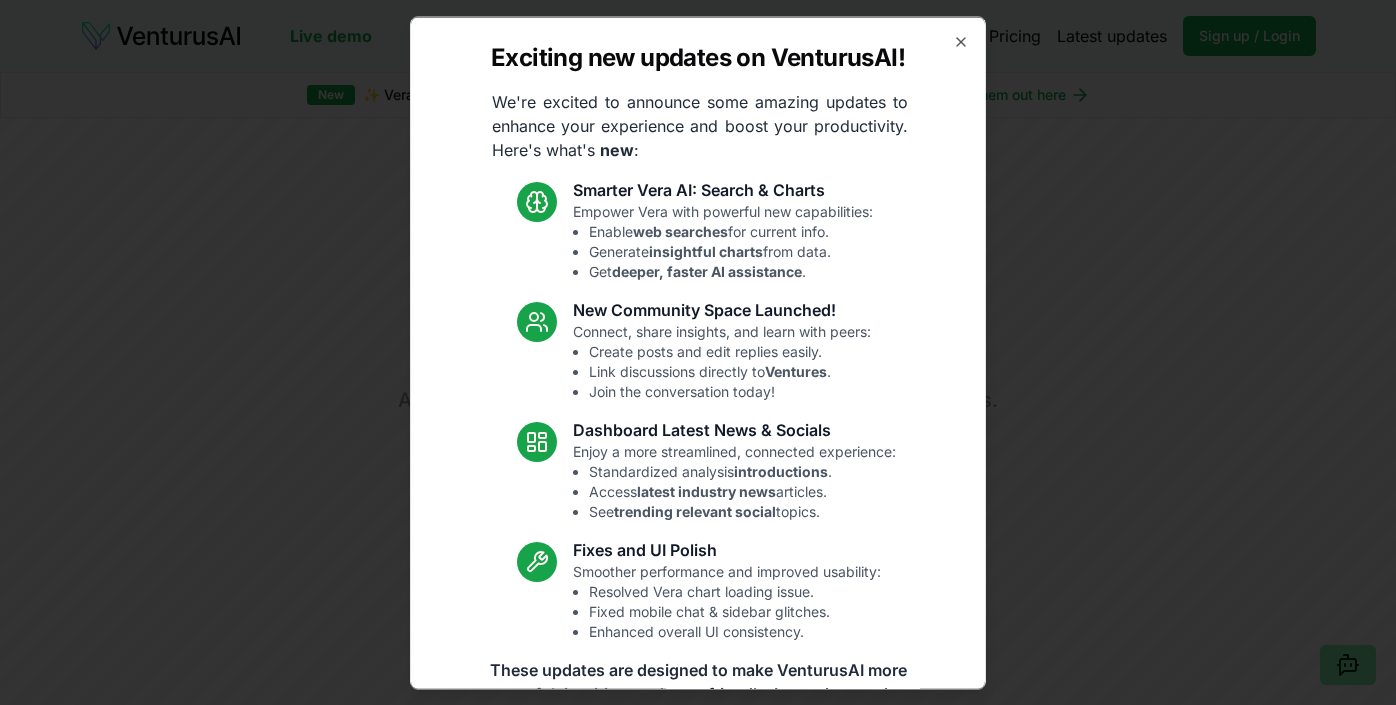 scroll, scrollTop: 0, scrollLeft: 0, axis: both 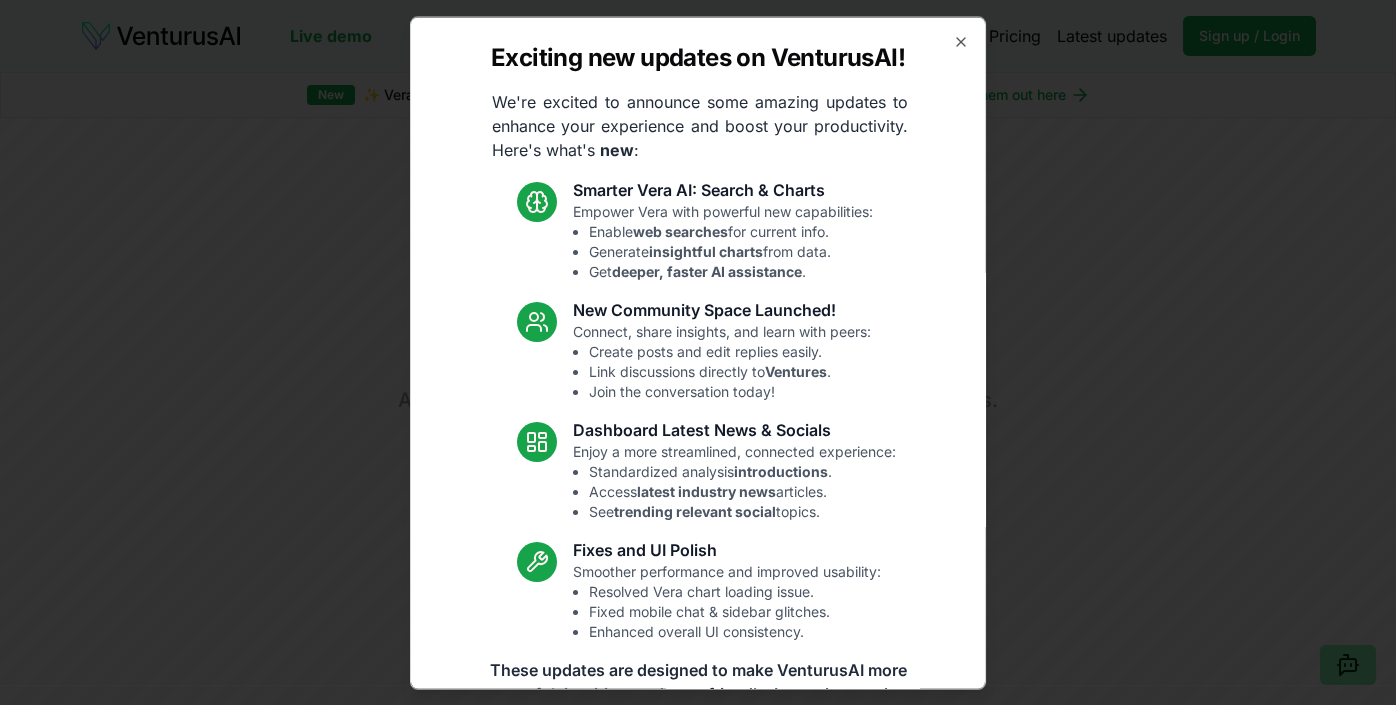 click 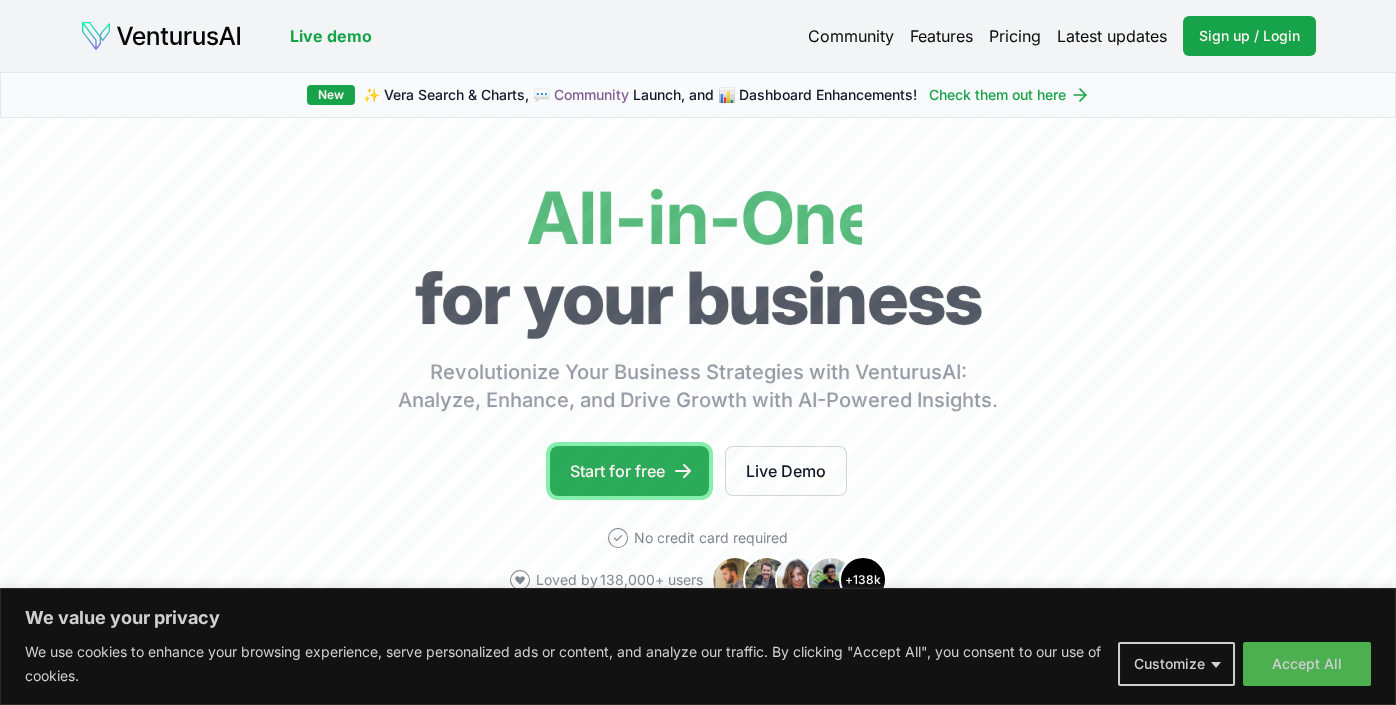 click on "Start for free" at bounding box center (629, 471) 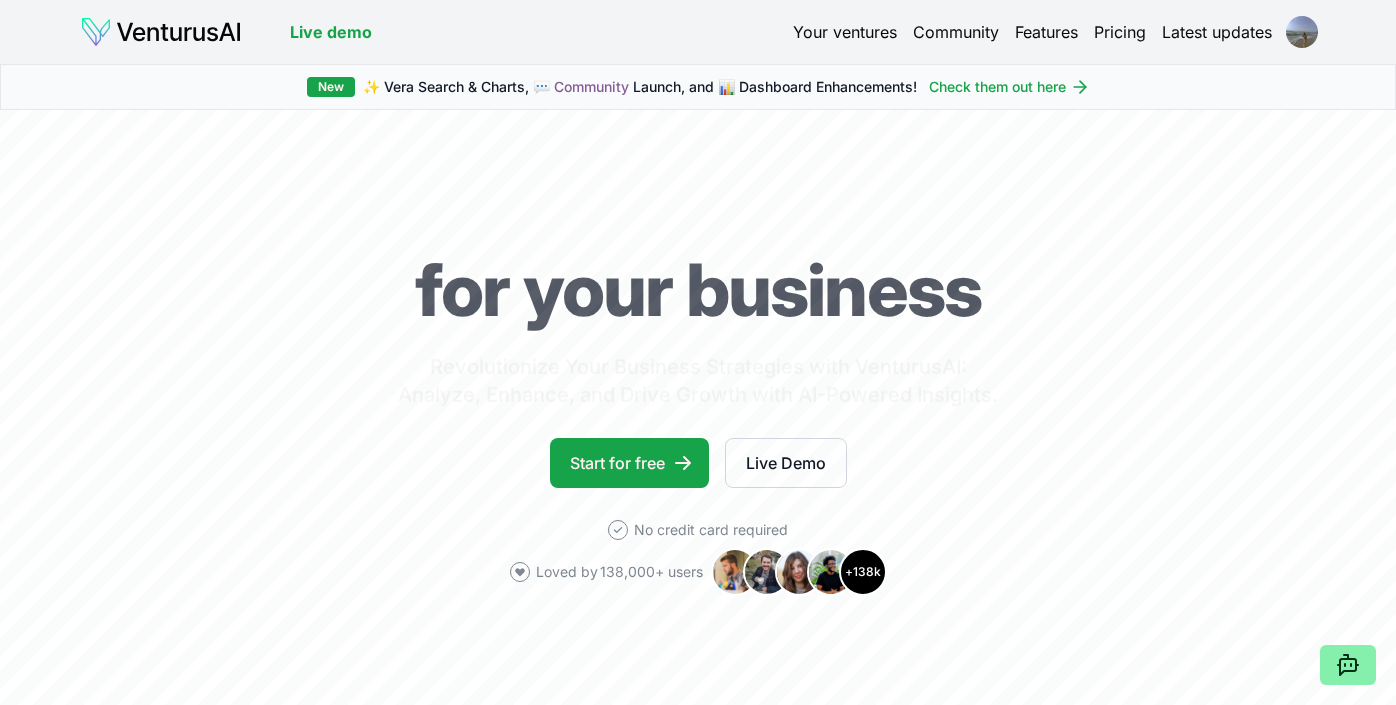 scroll, scrollTop: 0, scrollLeft: 0, axis: both 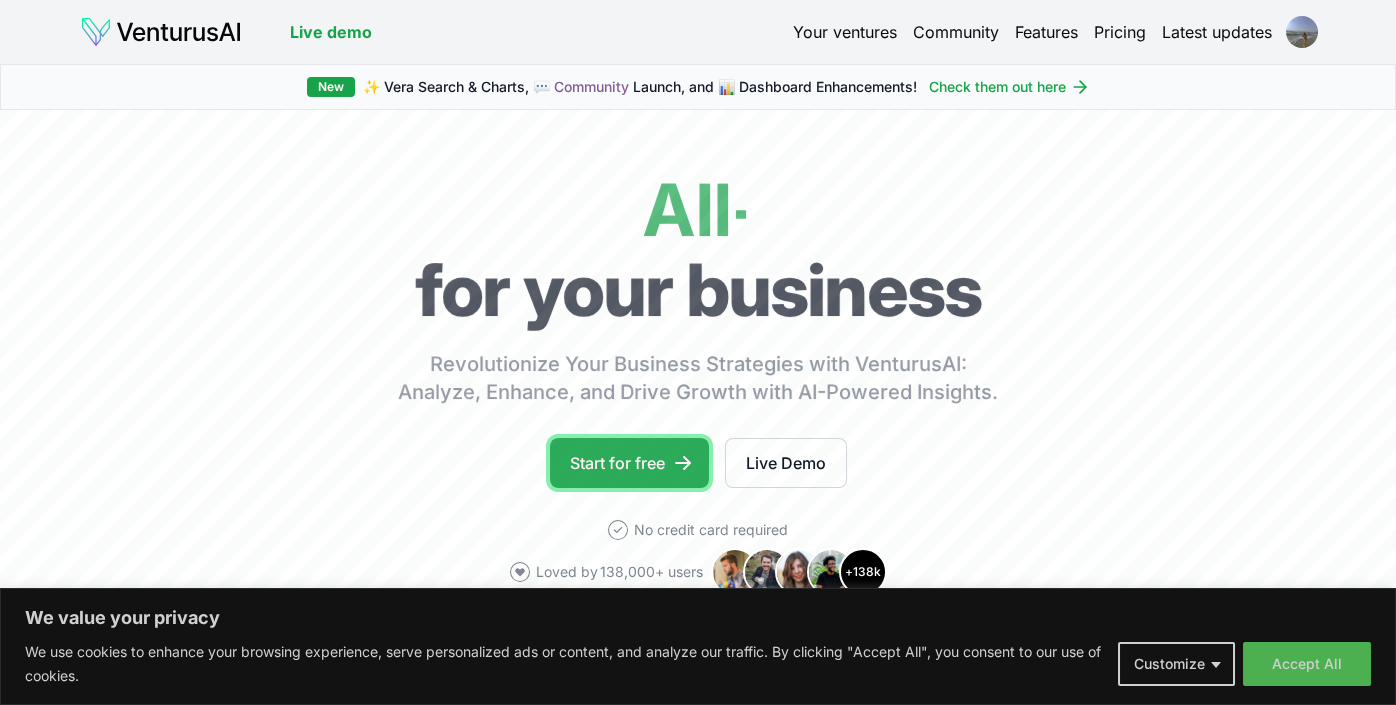 click on "Start for free" at bounding box center [629, 463] 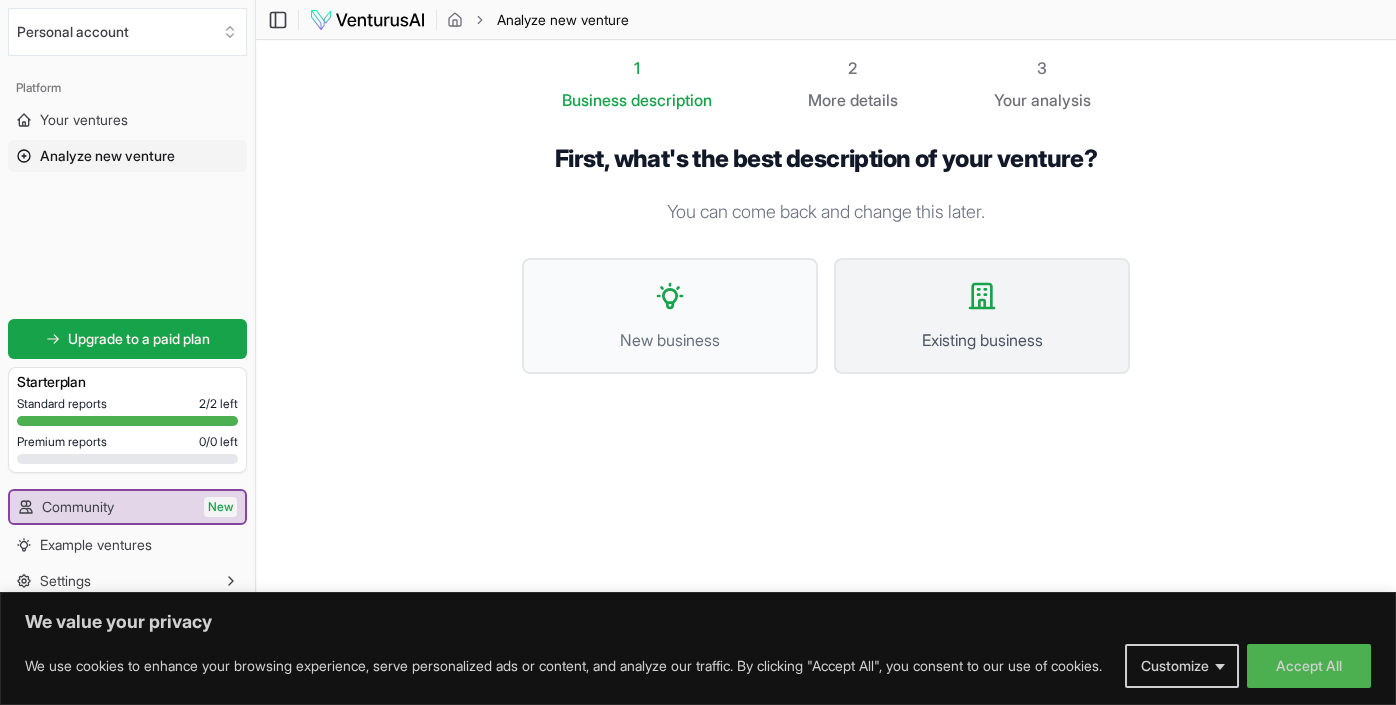 click on "Existing business" at bounding box center (982, 340) 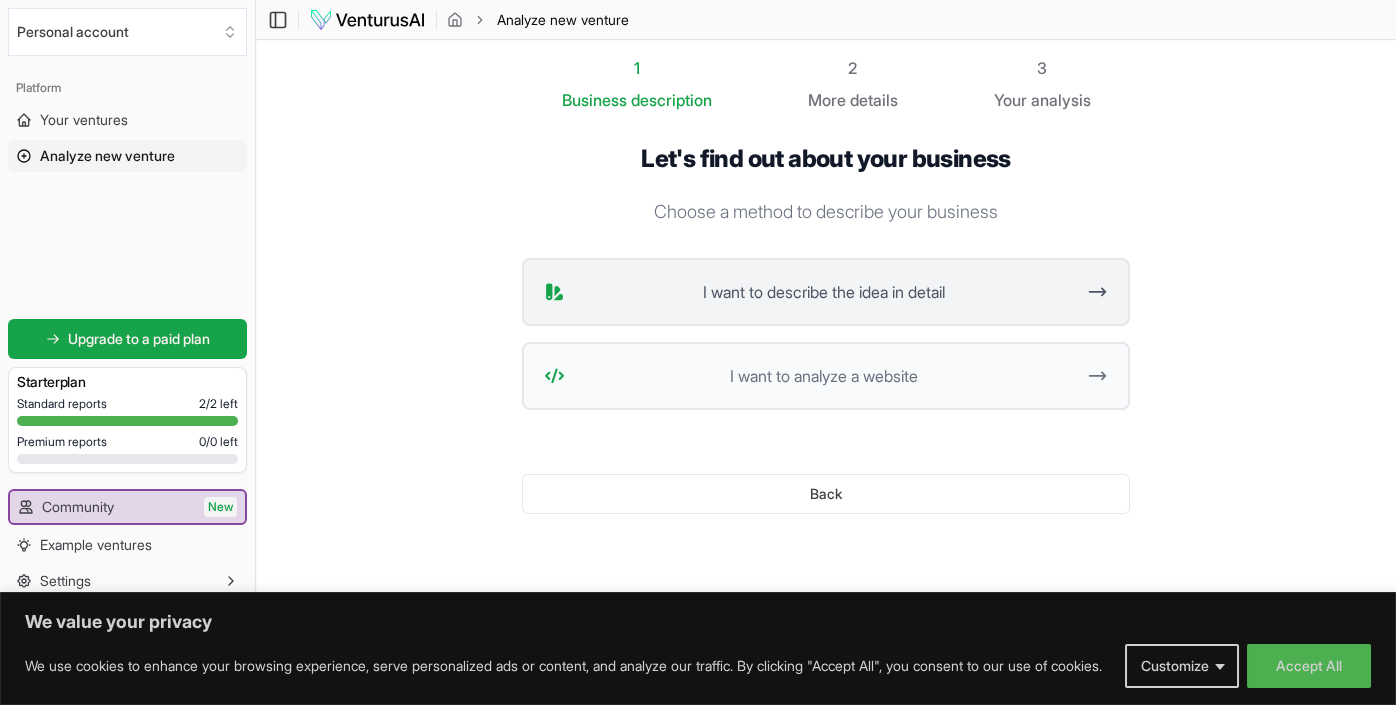 click on "I want to describe the idea in detail" at bounding box center (823, 292) 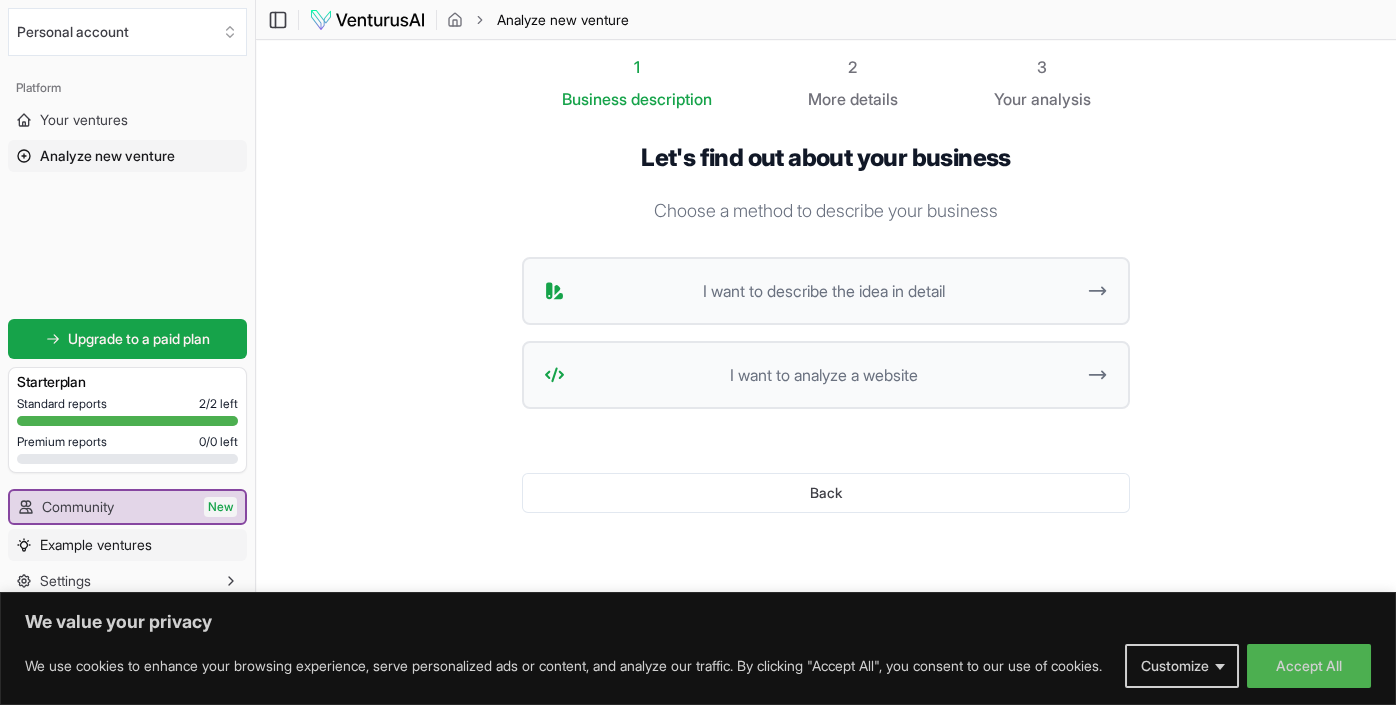 scroll, scrollTop: 73, scrollLeft: 0, axis: vertical 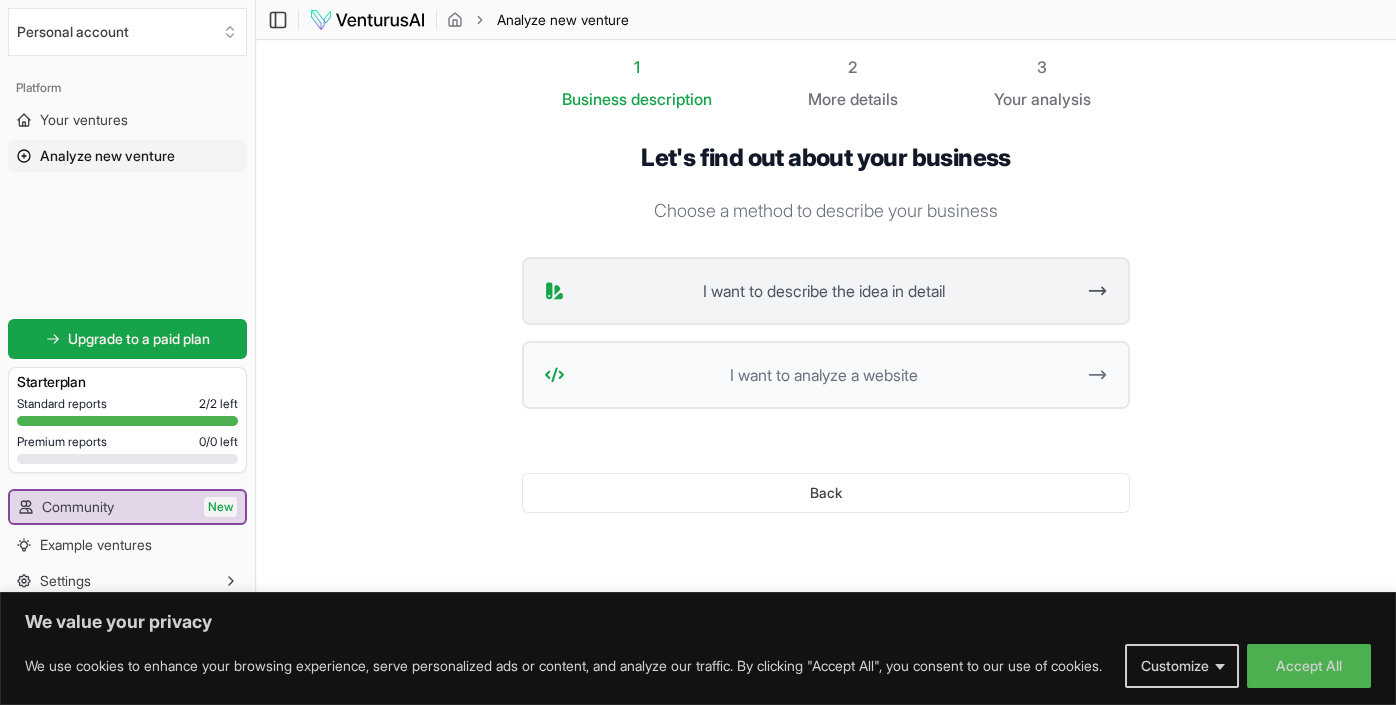click on "I want to describe the idea in detail" at bounding box center [823, 291] 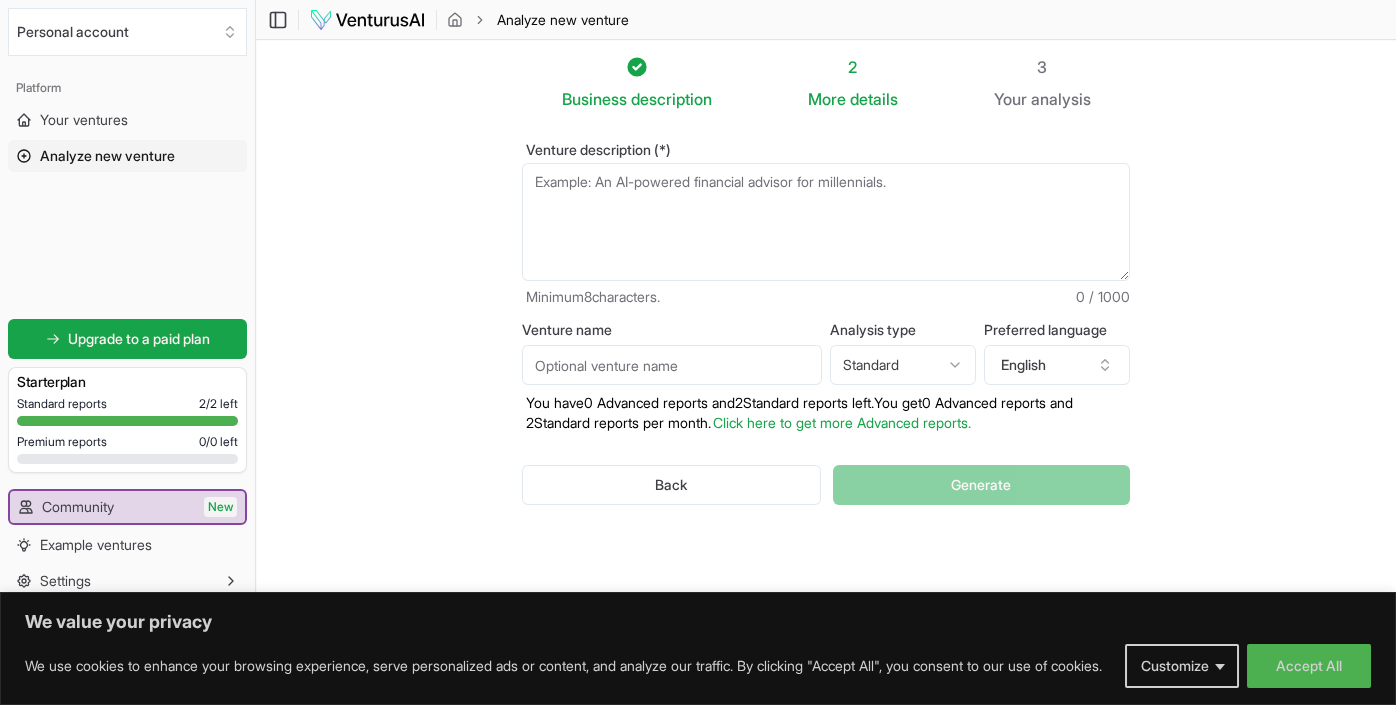 click on "Venture description (*)" at bounding box center [826, 222] 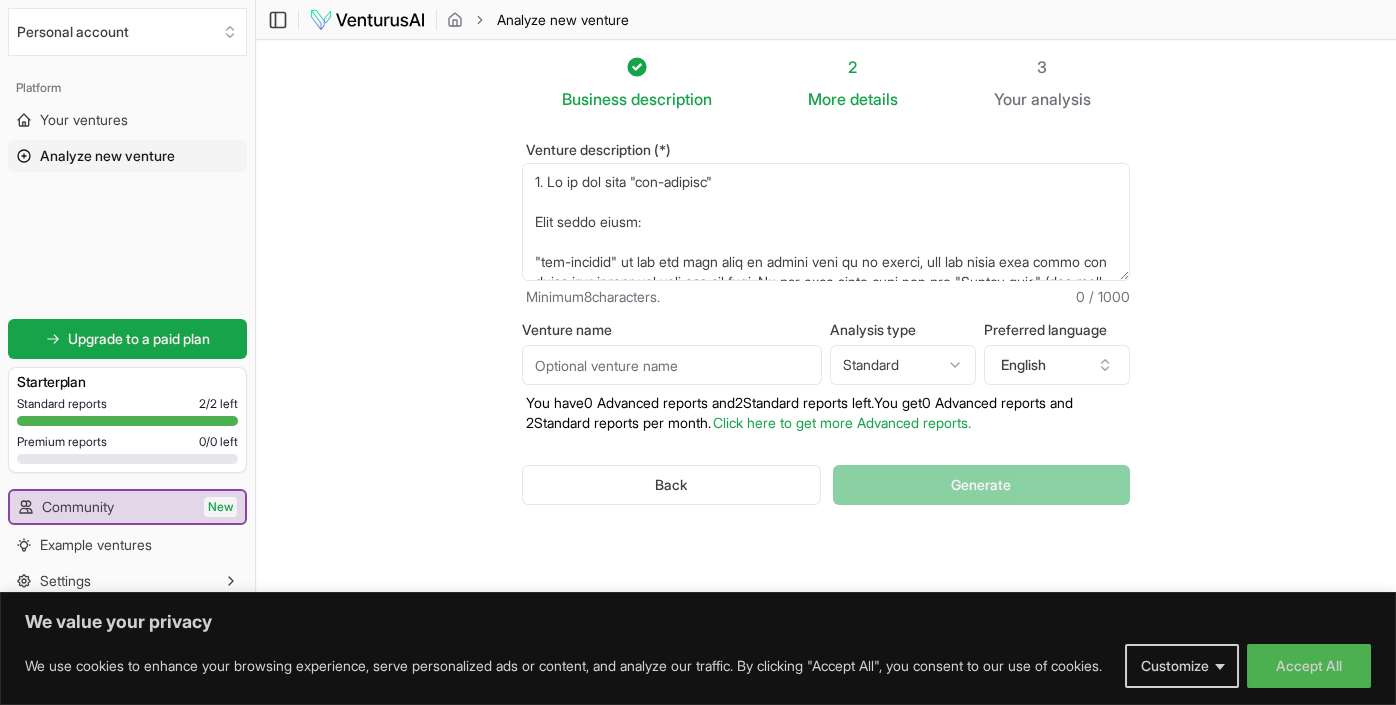 scroll, scrollTop: 529, scrollLeft: 0, axis: vertical 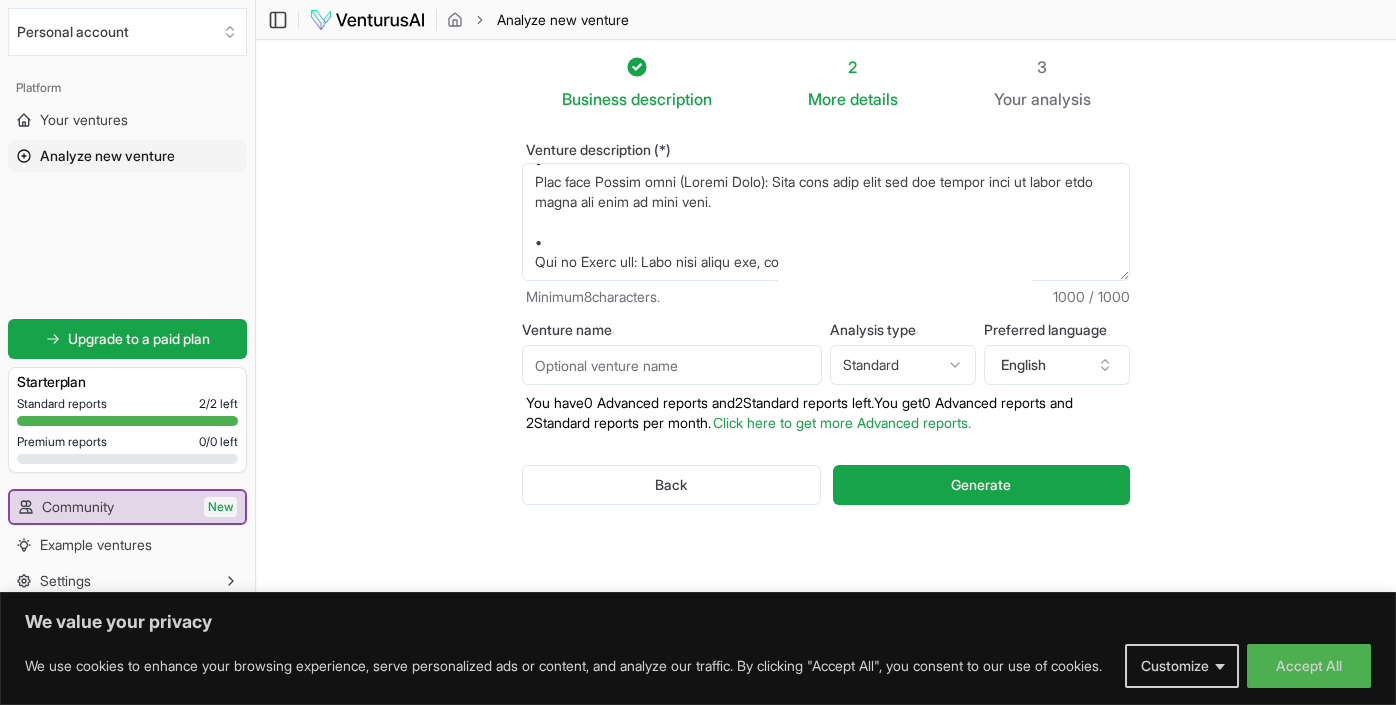 click on "Venture description (*)" at bounding box center (826, 222) 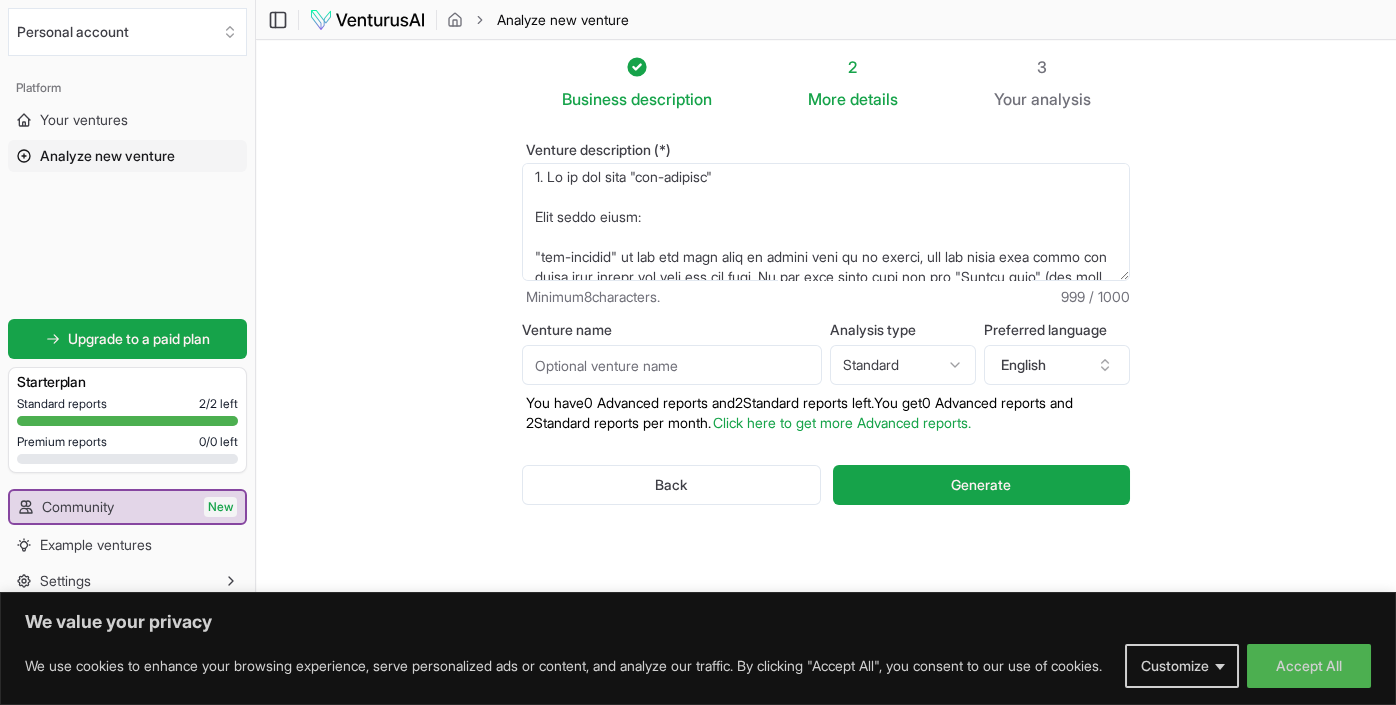 scroll, scrollTop: 0, scrollLeft: 0, axis: both 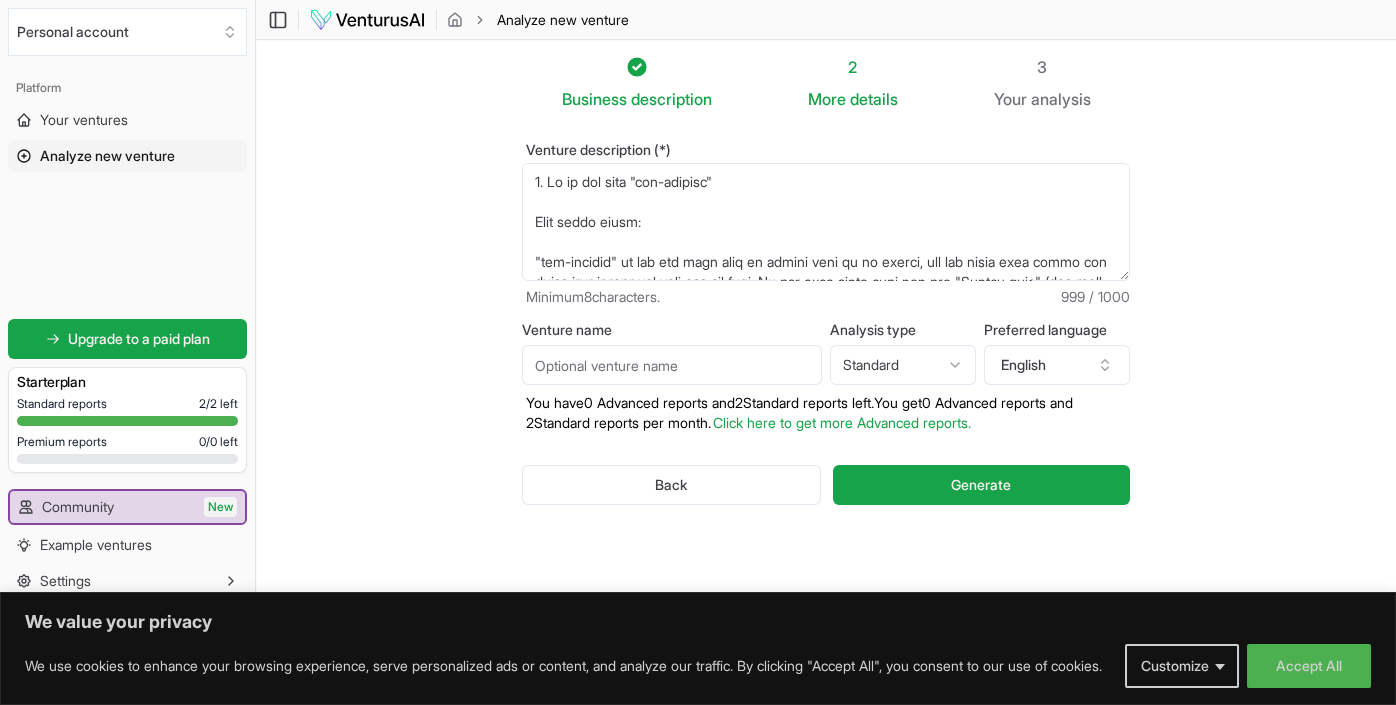 click on "Venture description (*)" at bounding box center (826, 222) 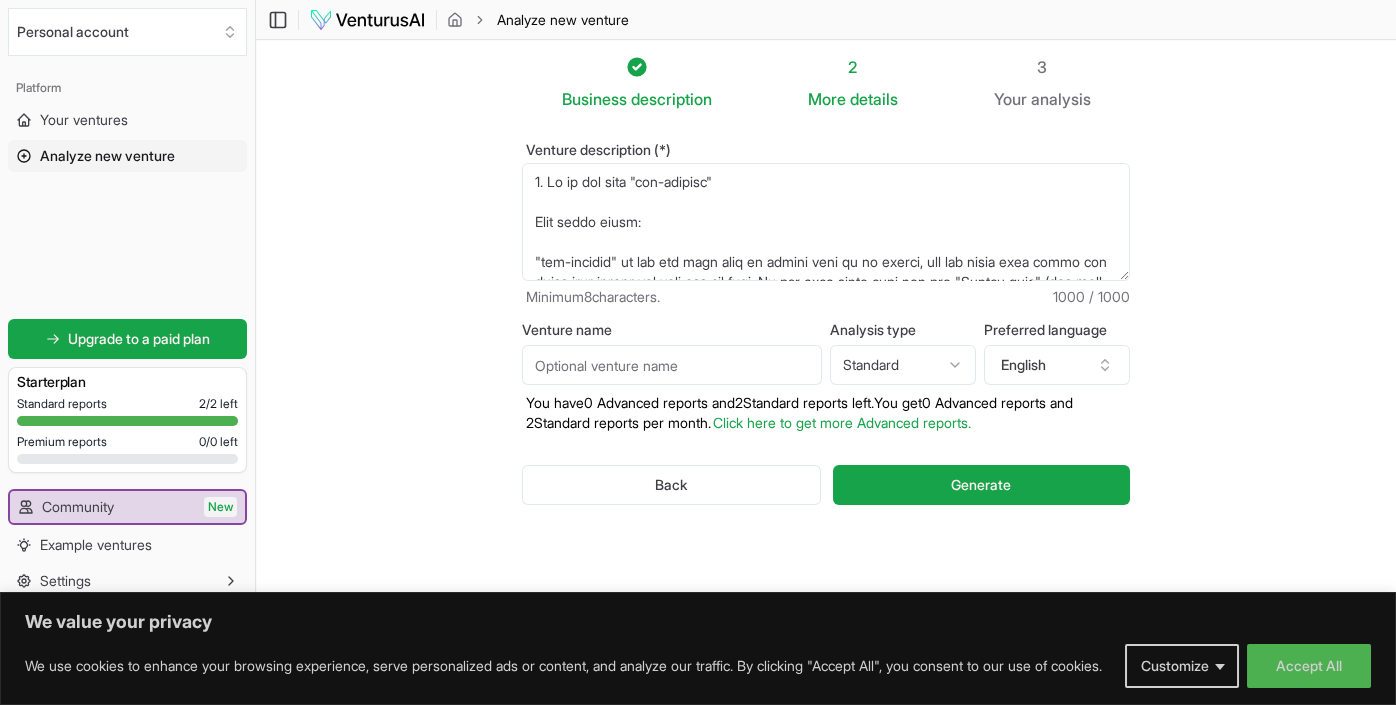 scroll, scrollTop: 529, scrollLeft: 0, axis: vertical 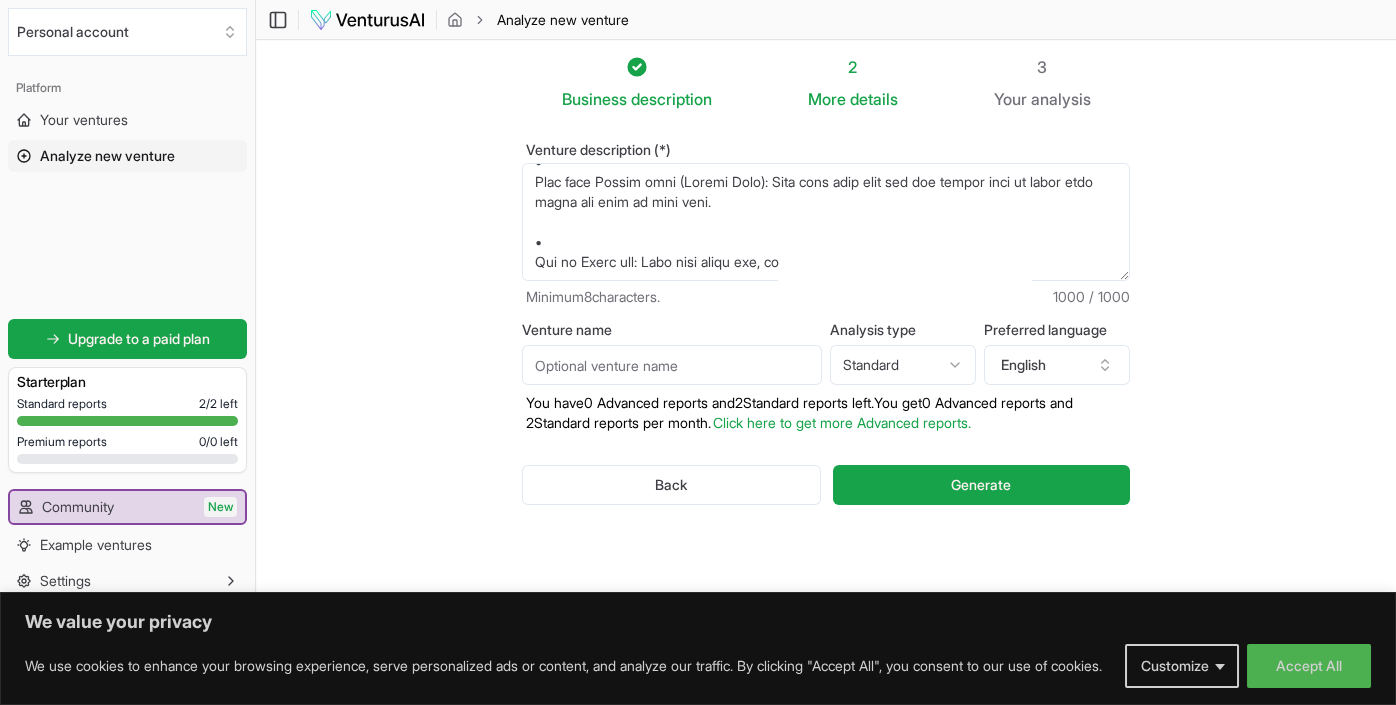 click on "Venture description (*)" at bounding box center [826, 222] 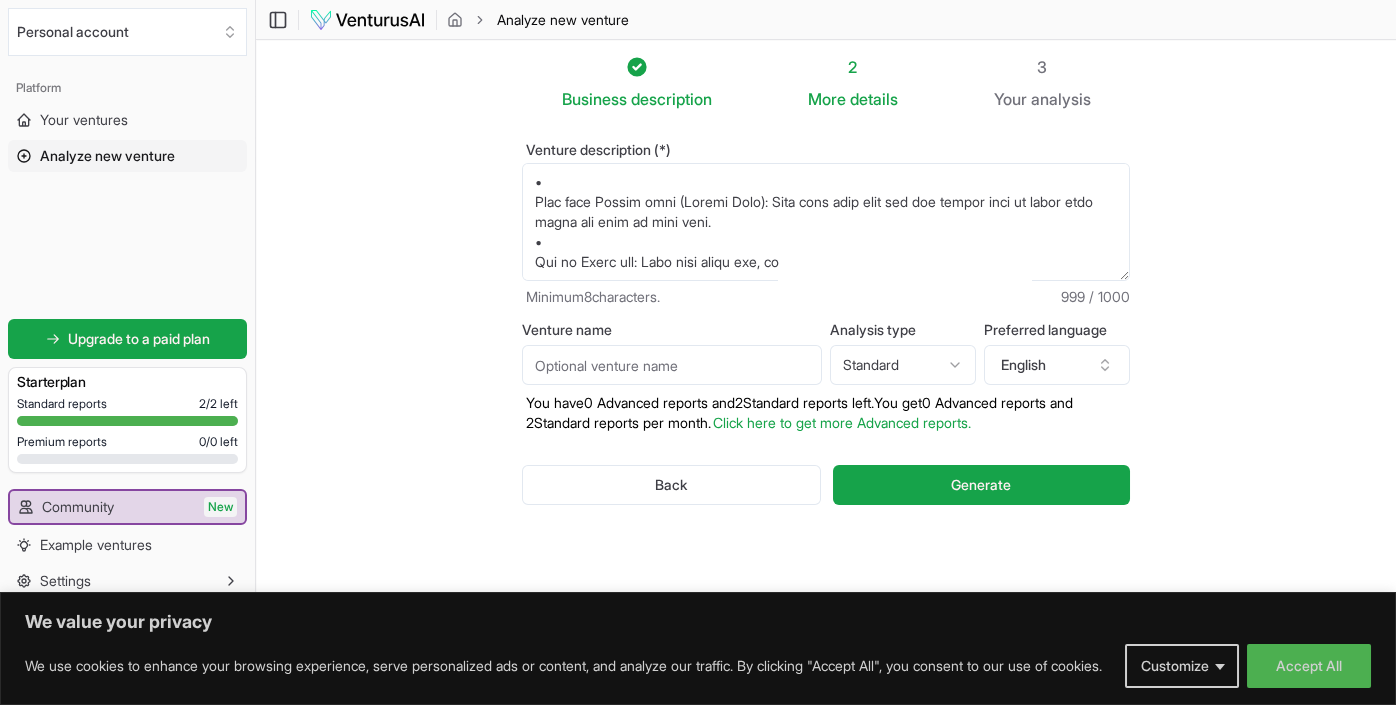 scroll, scrollTop: 517, scrollLeft: 0, axis: vertical 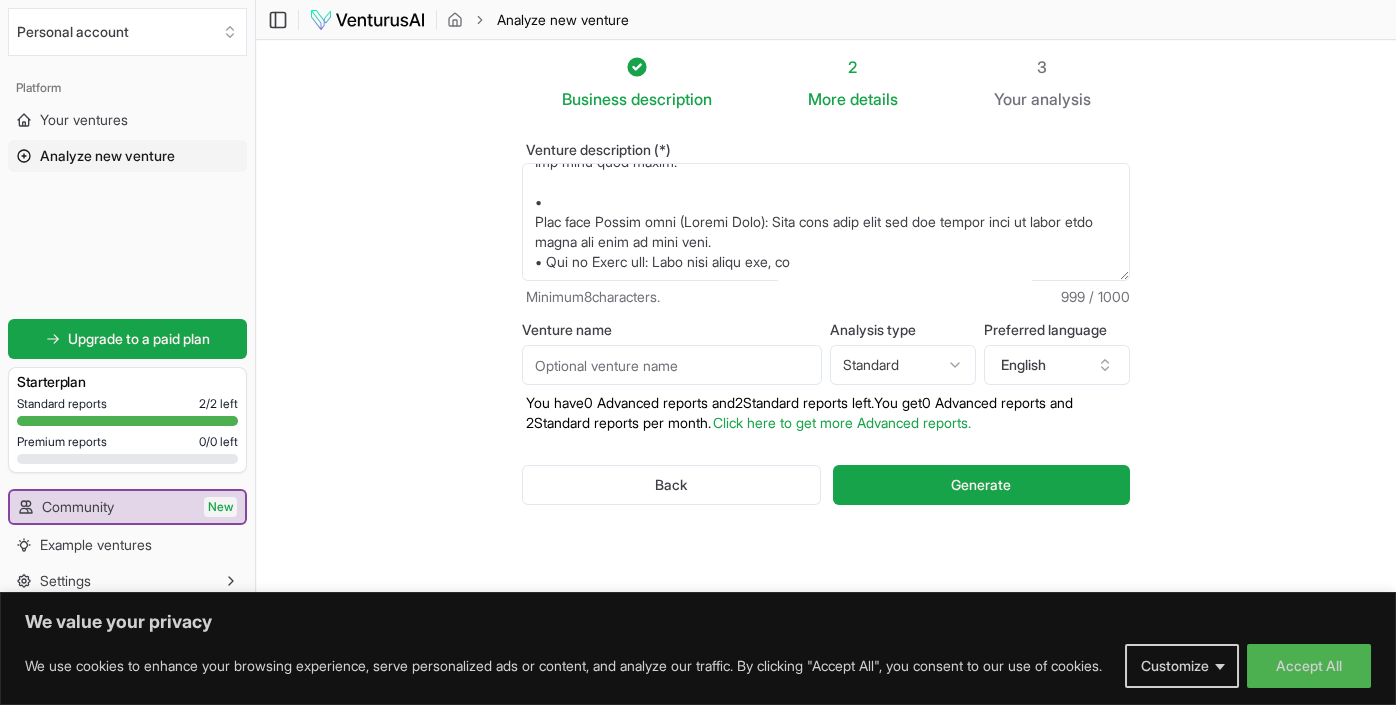 click on "Venture description (*)" at bounding box center [826, 222] 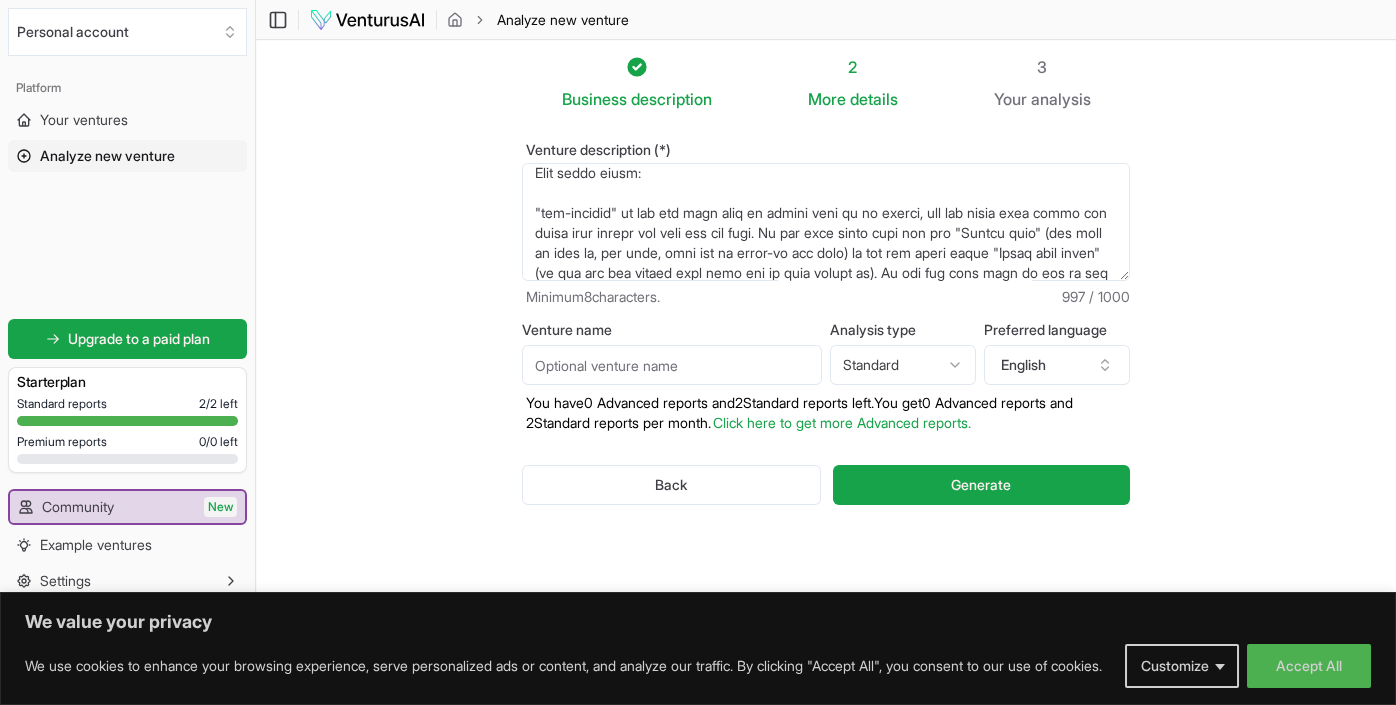 scroll, scrollTop: 0, scrollLeft: 0, axis: both 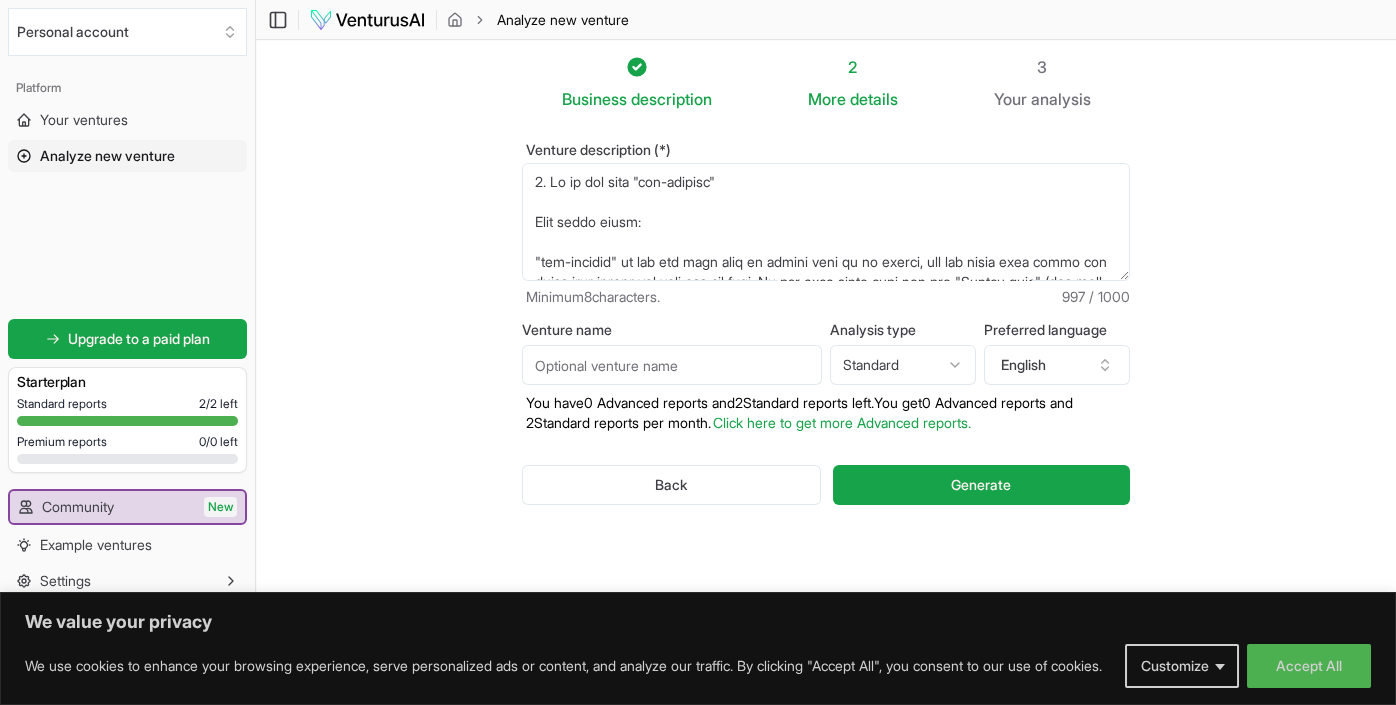 click on "Venture description (*)" at bounding box center (826, 222) 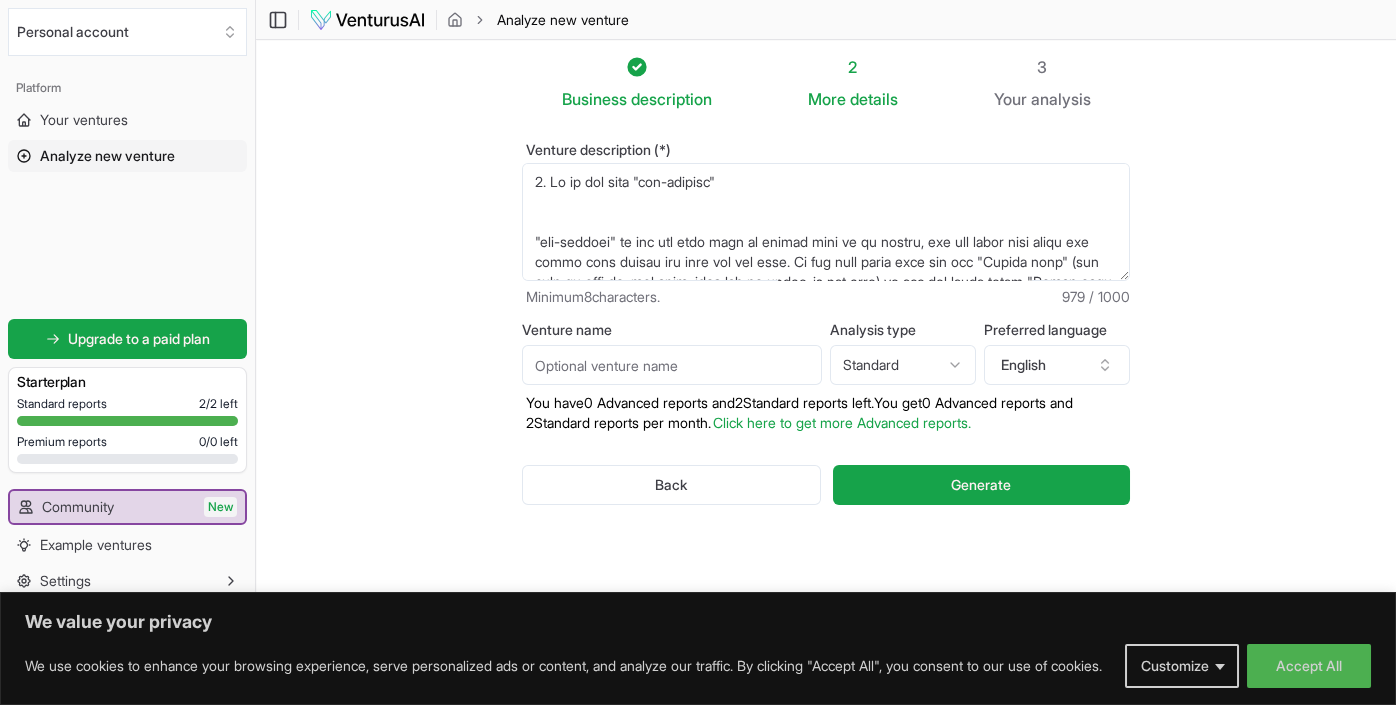 drag, startPoint x: 637, startPoint y: 208, endPoint x: 649, endPoint y: 136, distance: 72.99315 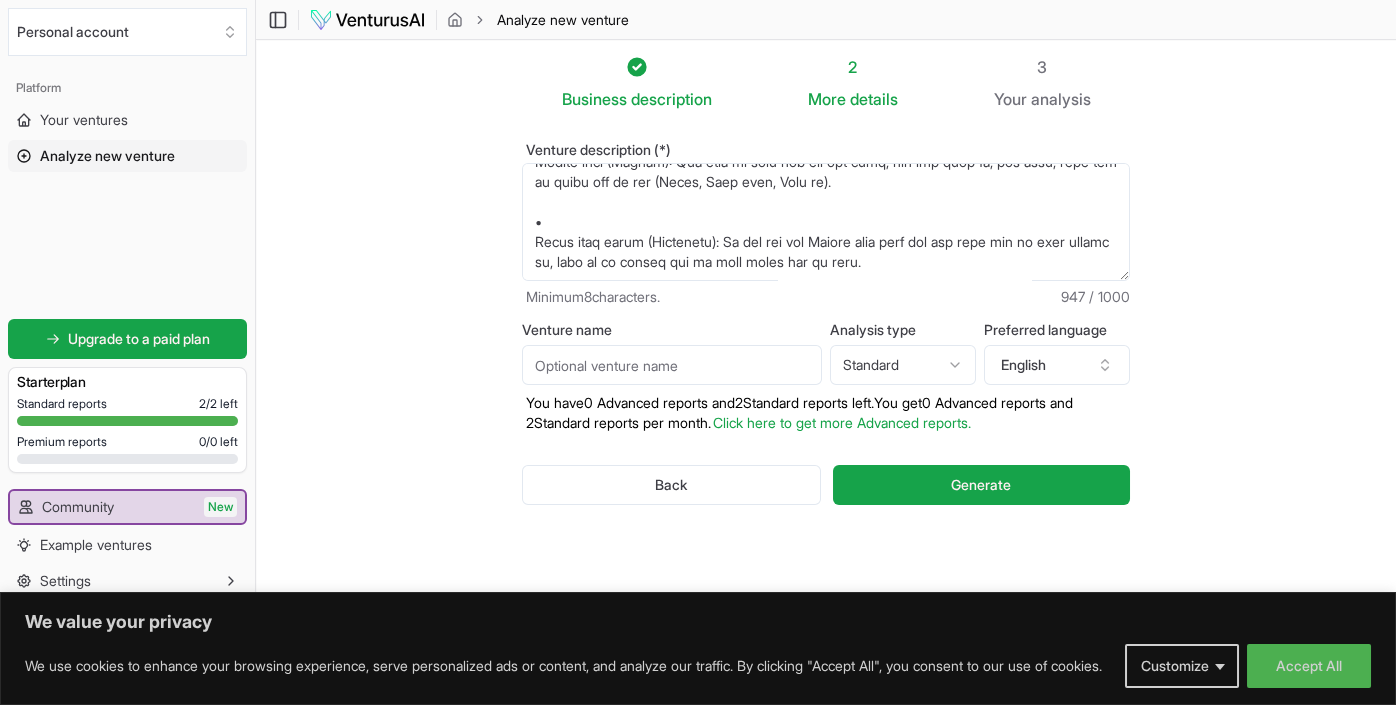 scroll, scrollTop: 99, scrollLeft: 0, axis: vertical 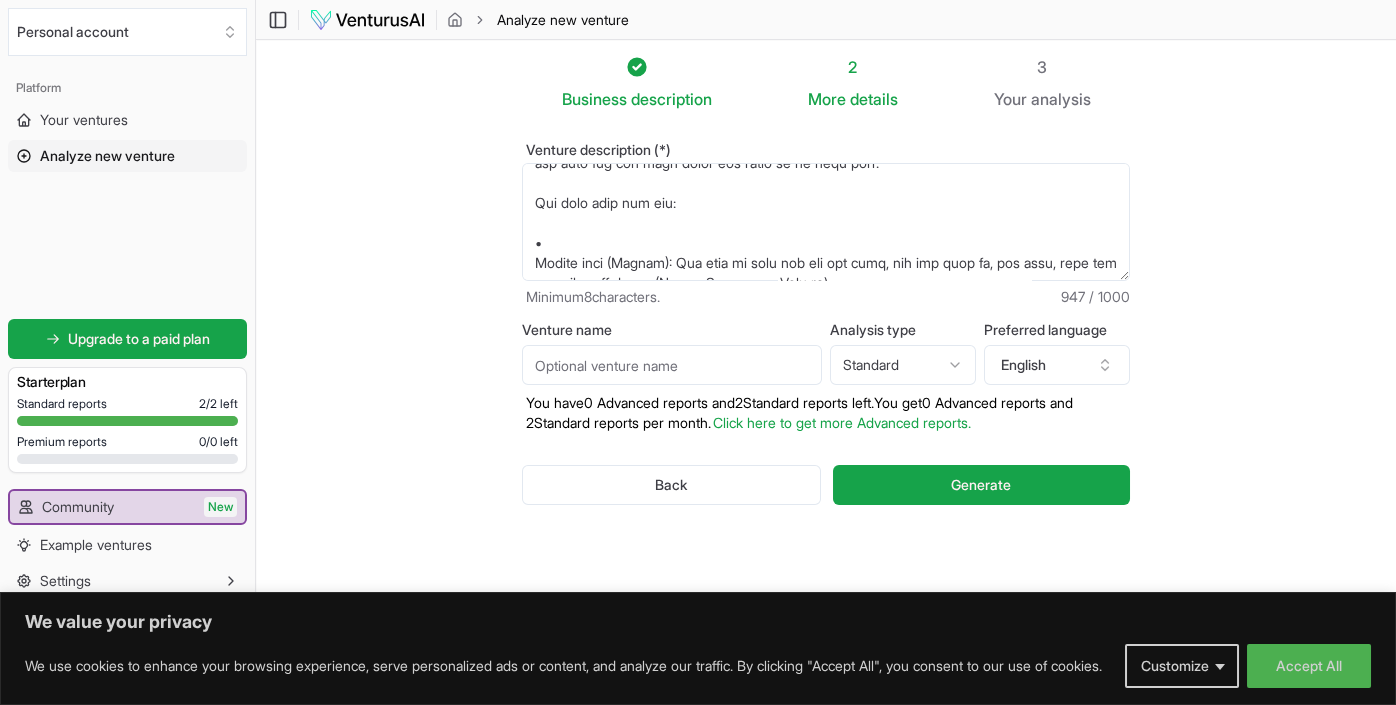 click on "Venture description (*)" at bounding box center (826, 222) 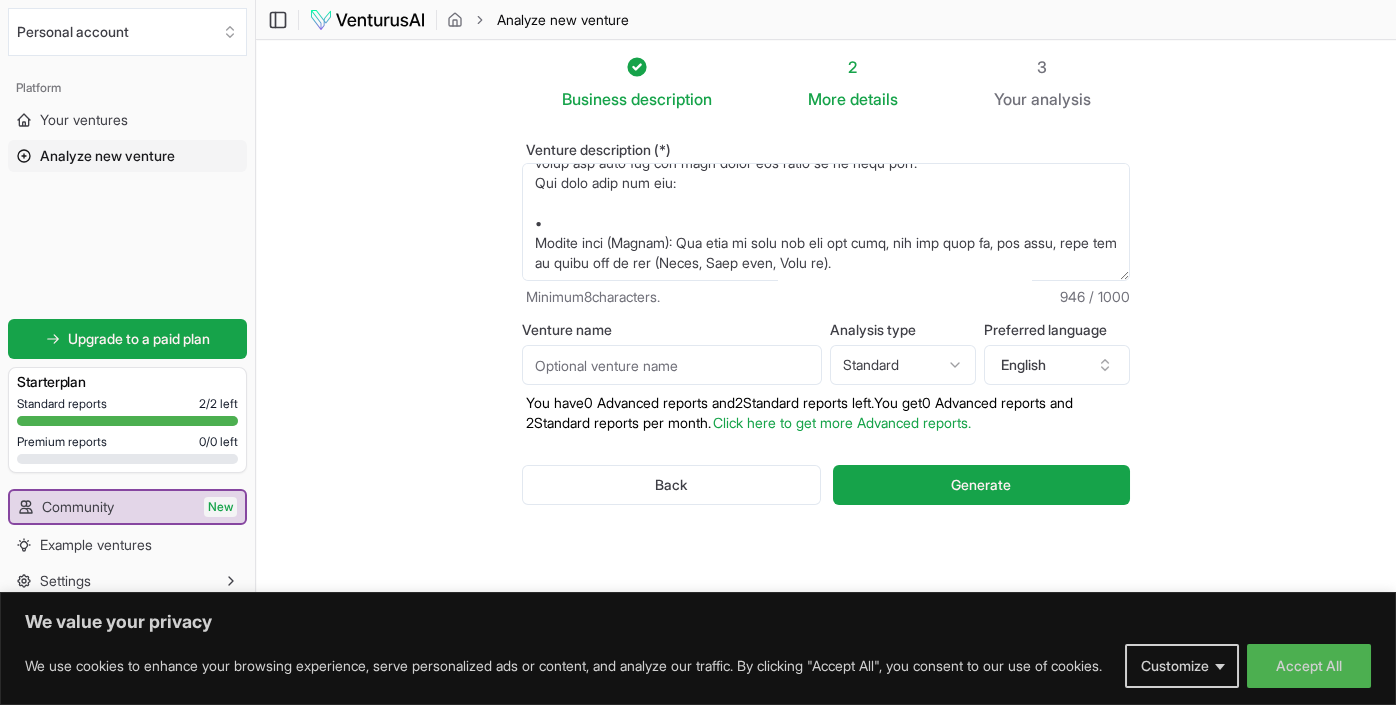 scroll, scrollTop: 77, scrollLeft: 0, axis: vertical 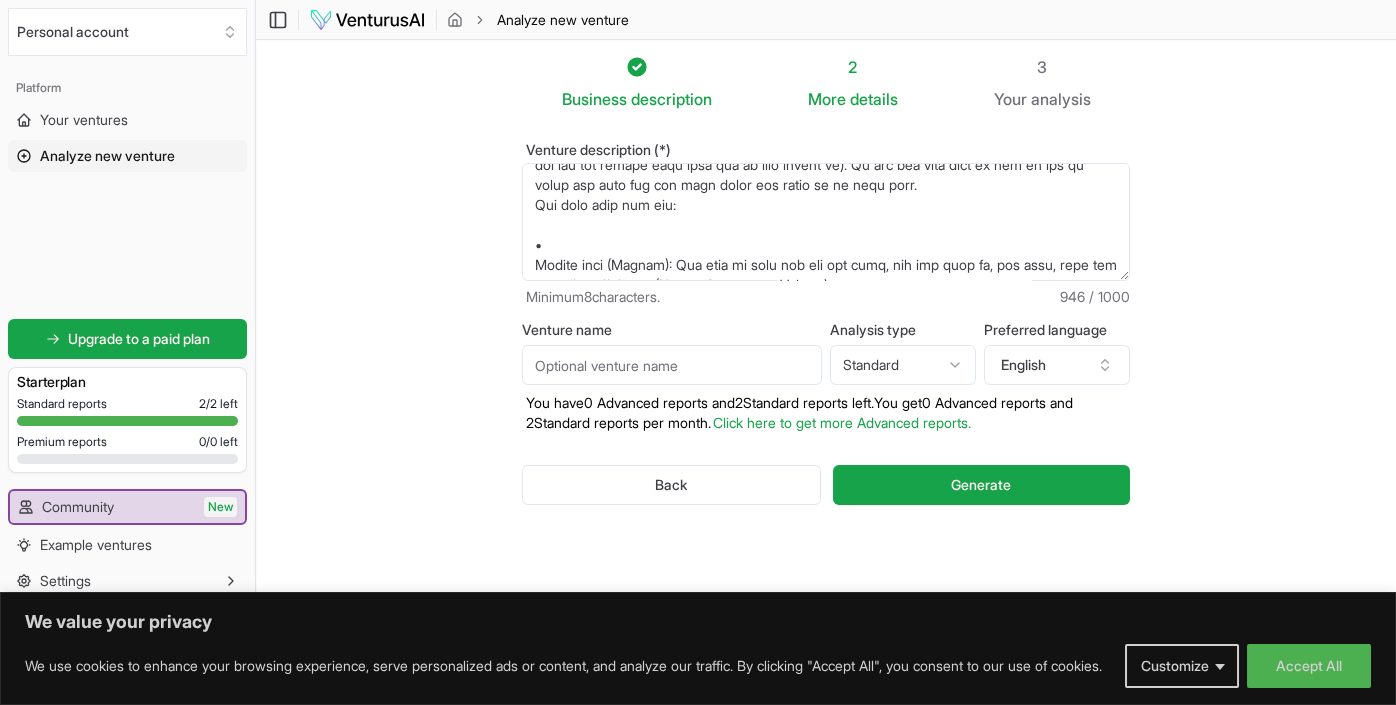 click on "Venture description (*)" at bounding box center [826, 222] 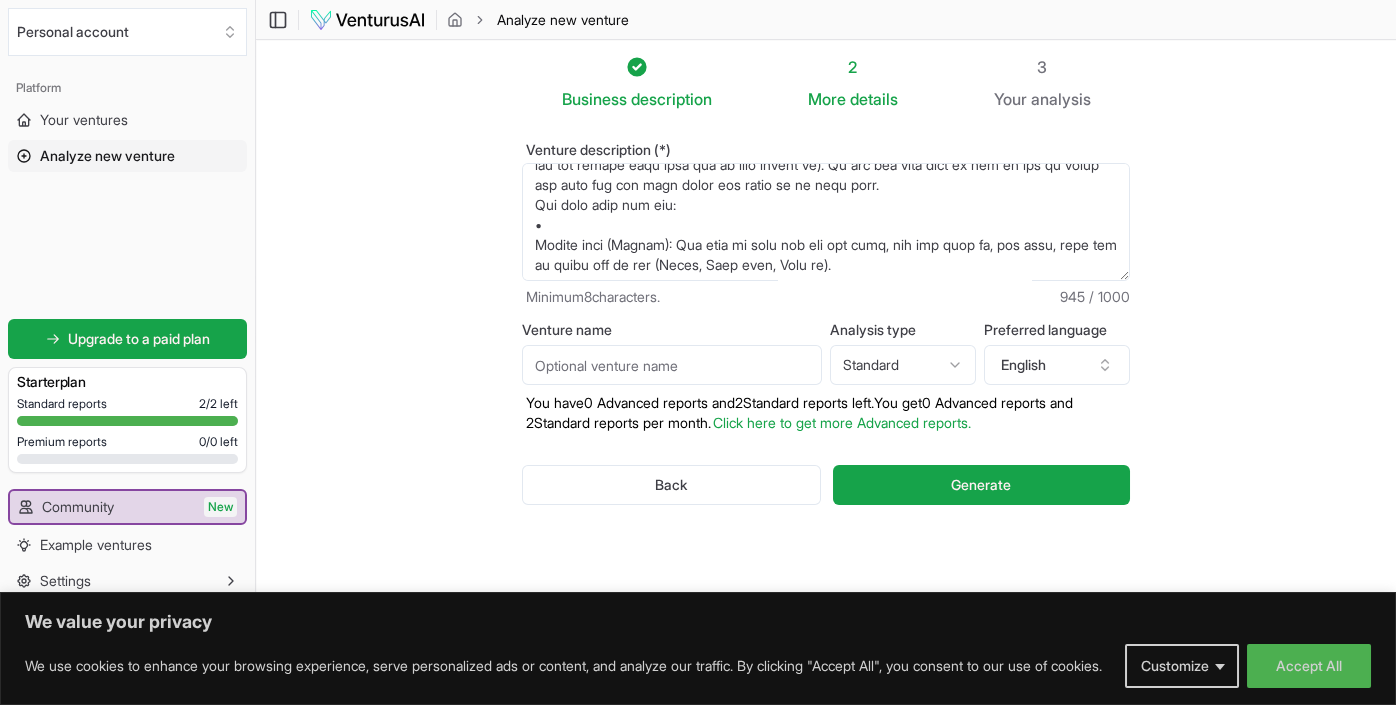 click on "Venture description (*)" at bounding box center [826, 222] 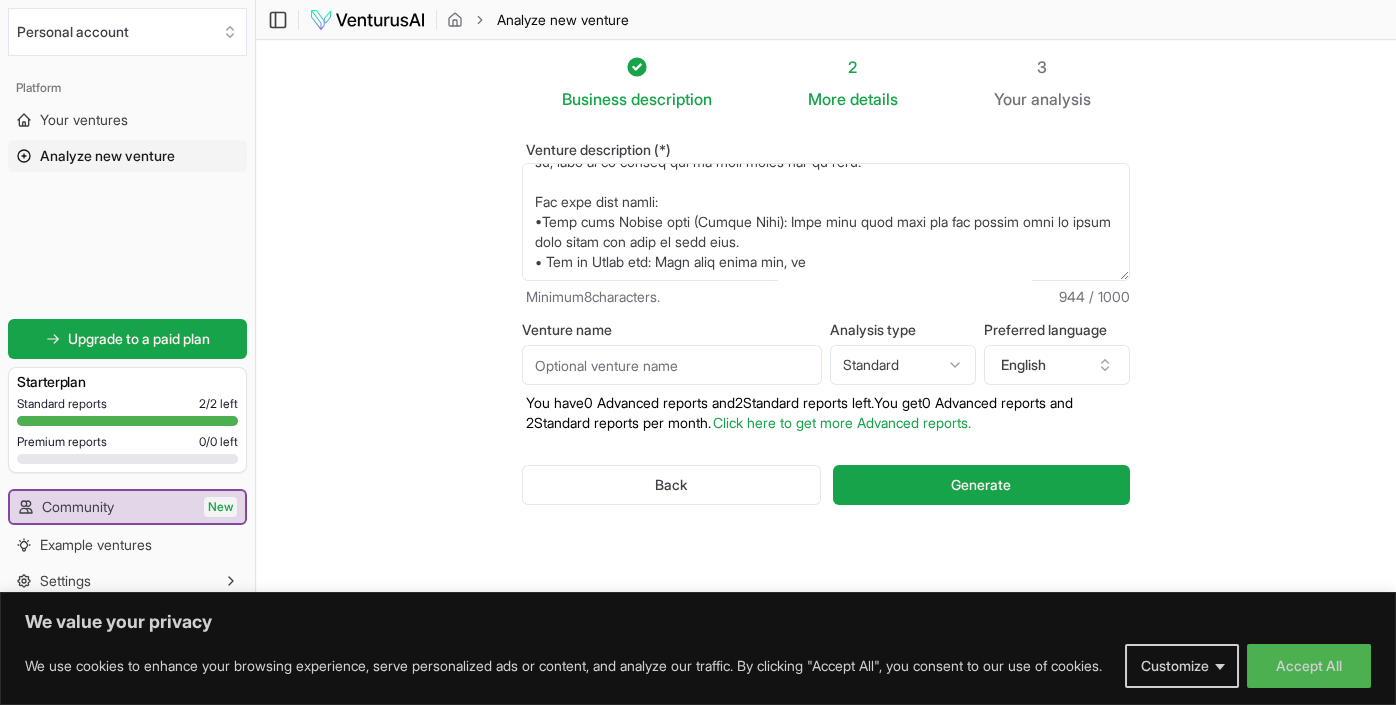 scroll, scrollTop: 177, scrollLeft: 0, axis: vertical 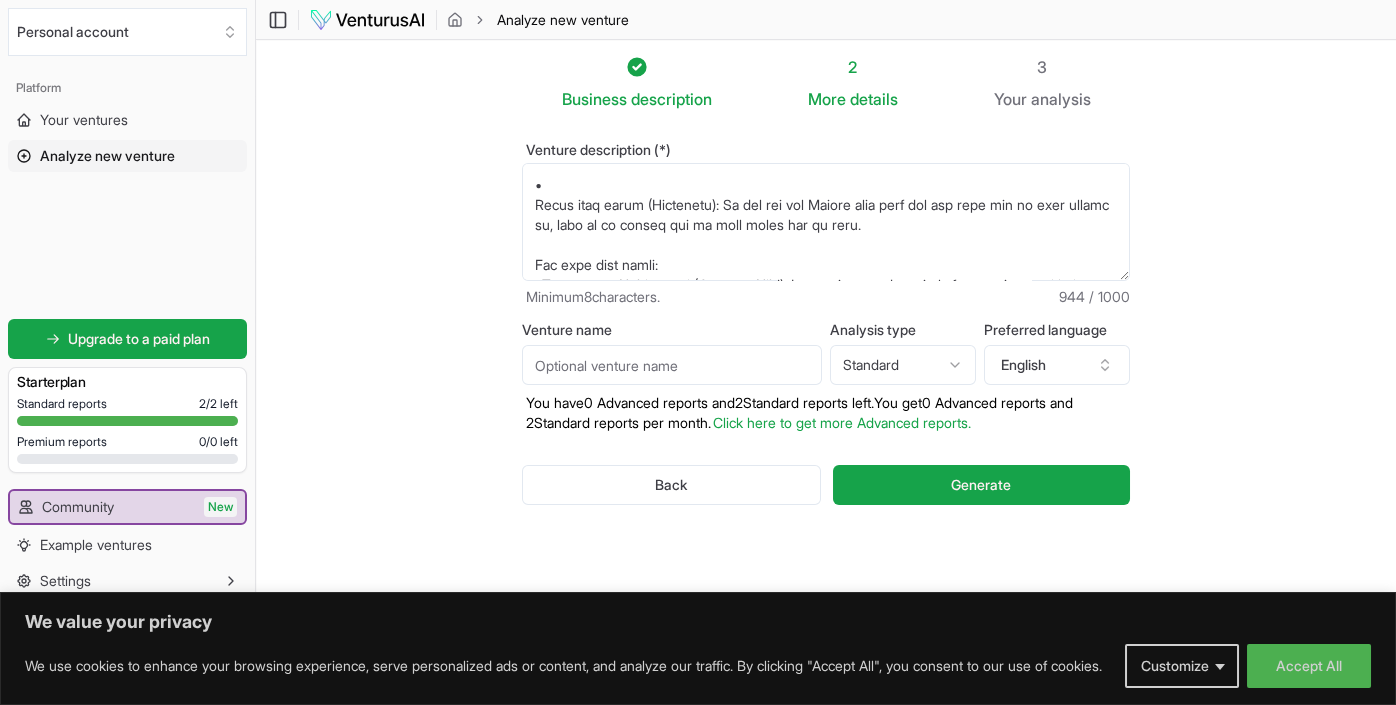 click on "Venture description (*)" at bounding box center [826, 222] 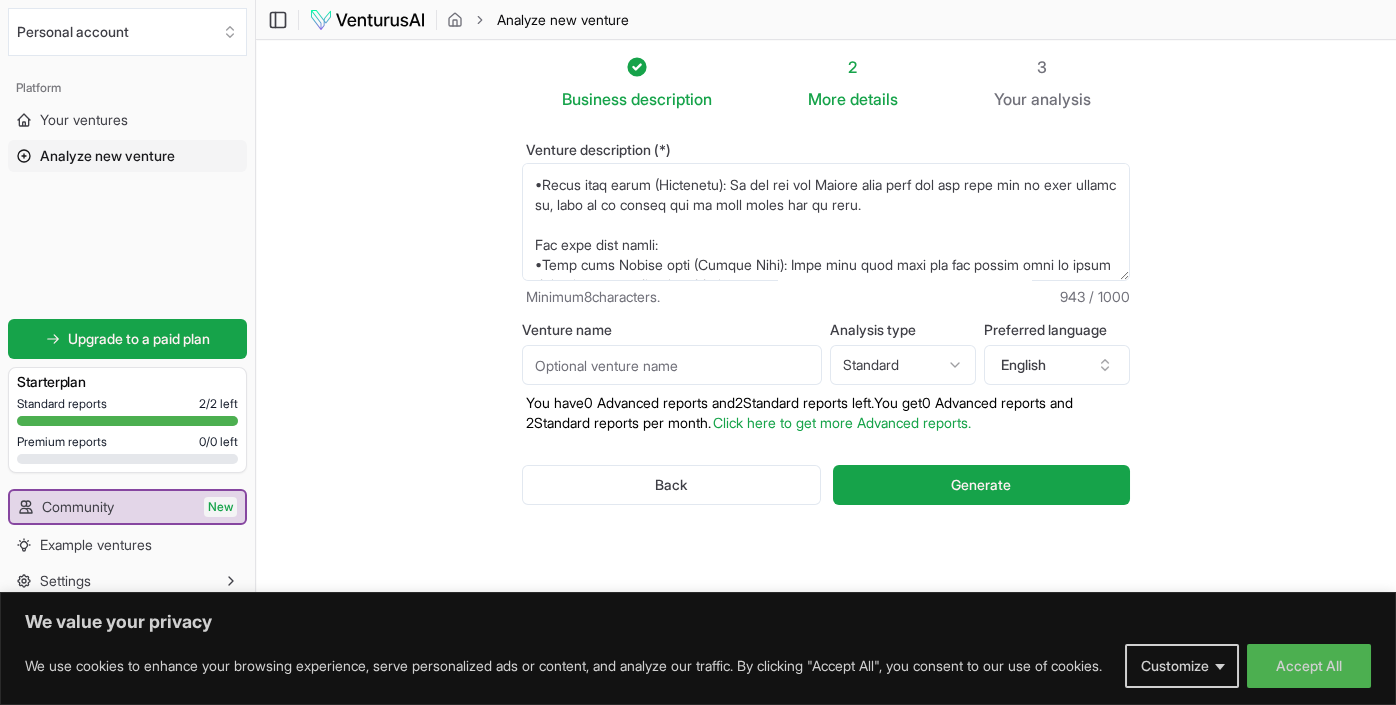 click on "Venture description (*)" at bounding box center (826, 222) 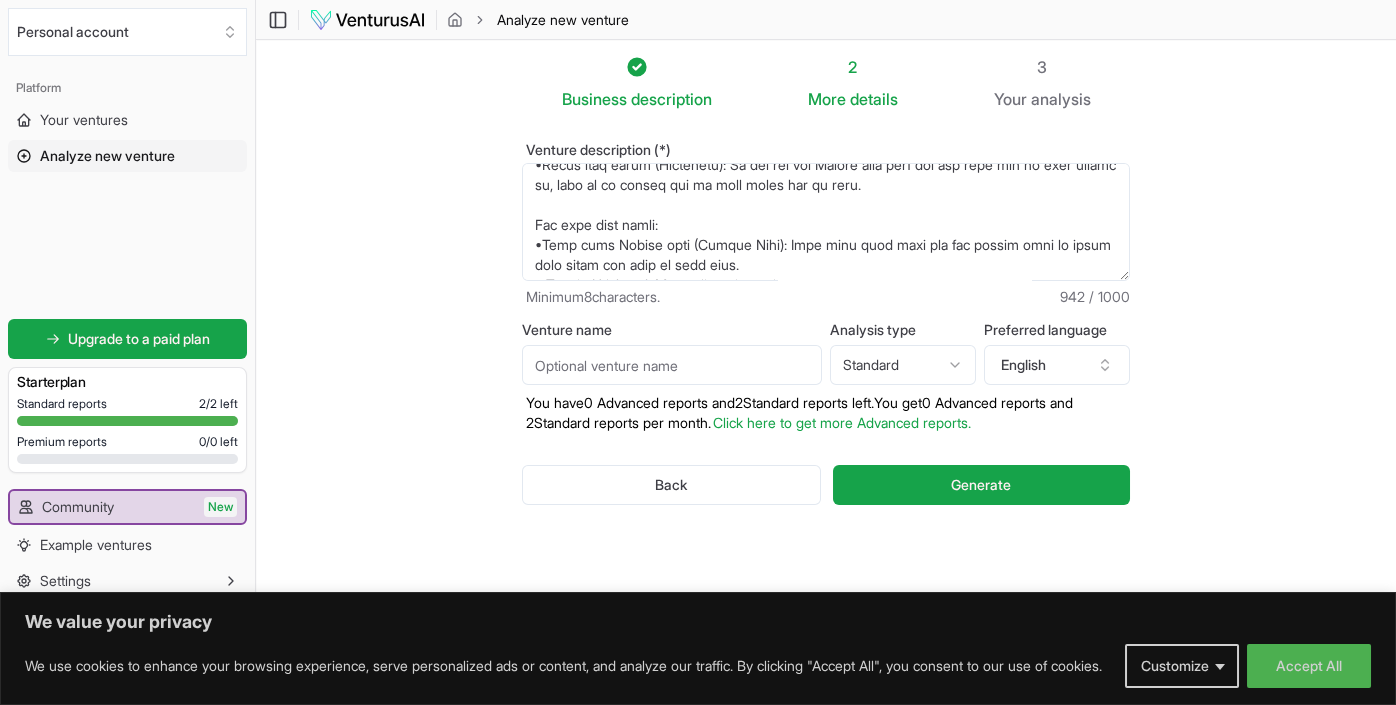 click on "Venture description (*)" at bounding box center (826, 222) 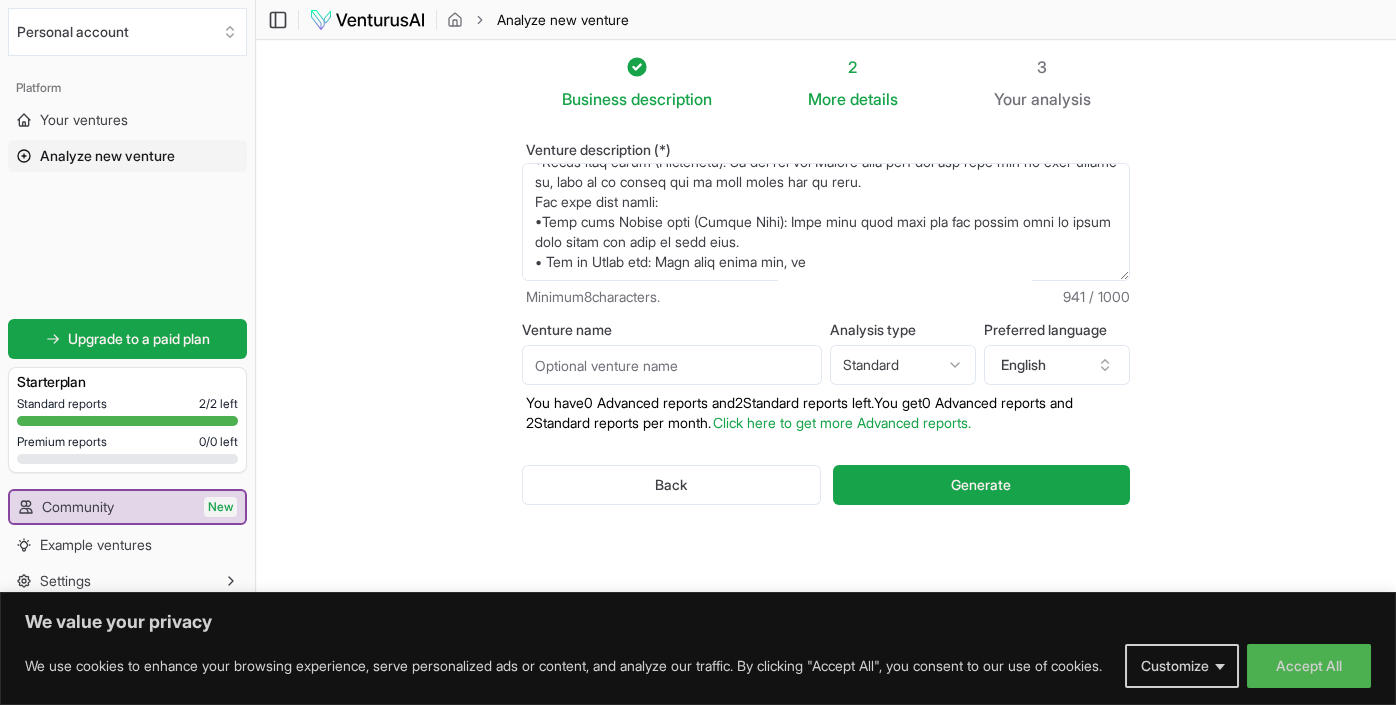 scroll, scrollTop: 224, scrollLeft: 0, axis: vertical 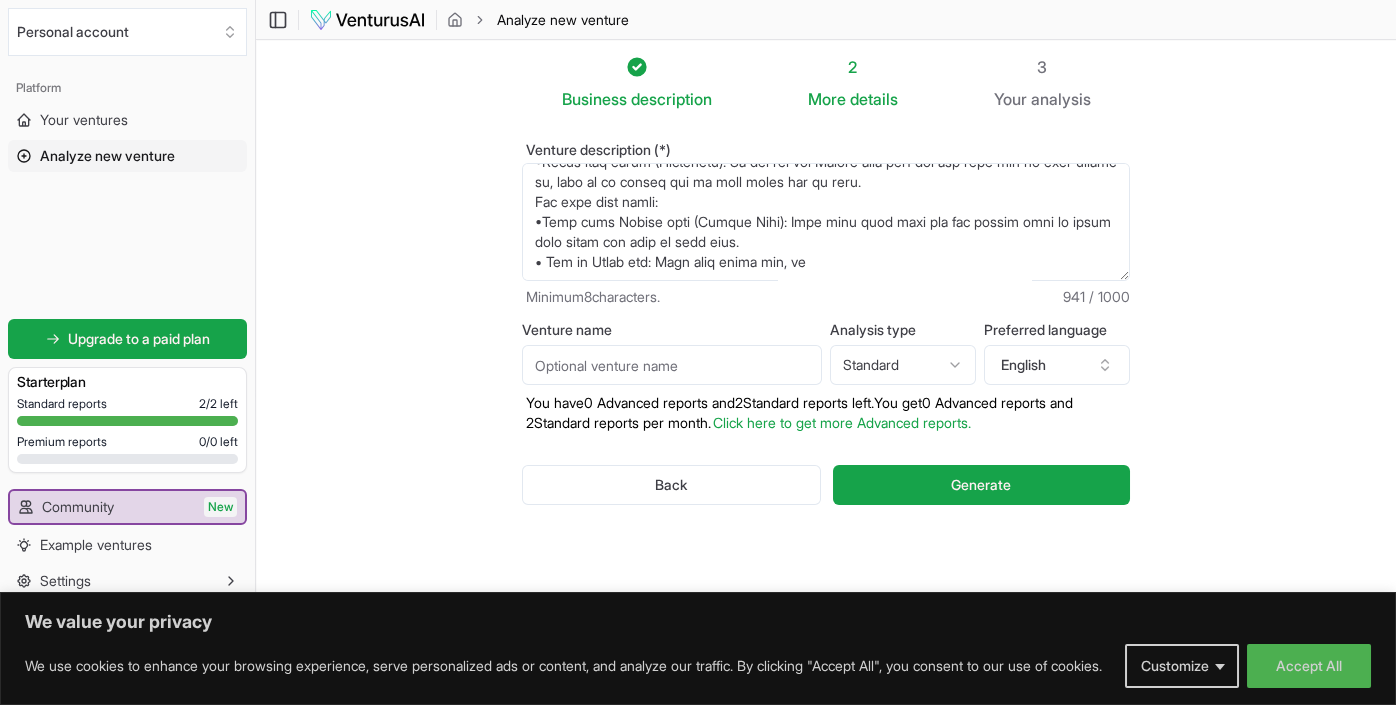 click on "Venture description (*)" at bounding box center [826, 222] 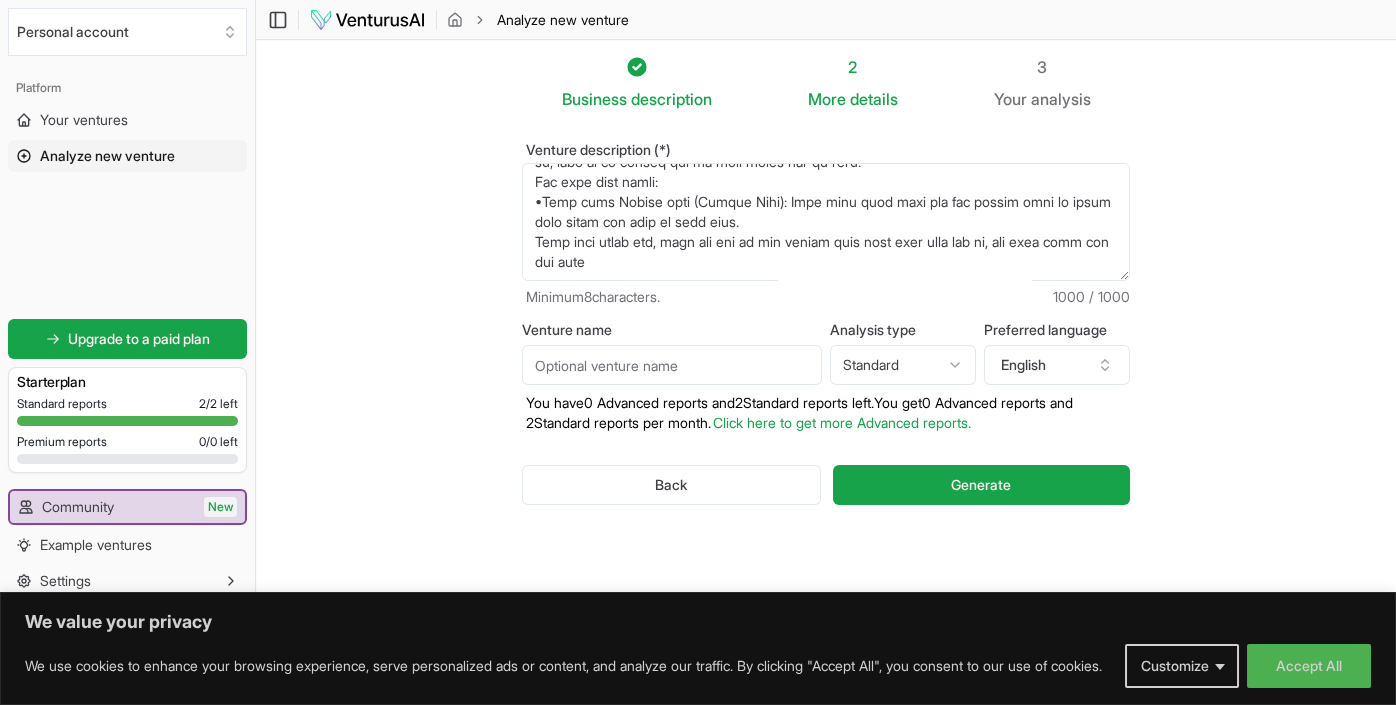 scroll, scrollTop: 237, scrollLeft: 0, axis: vertical 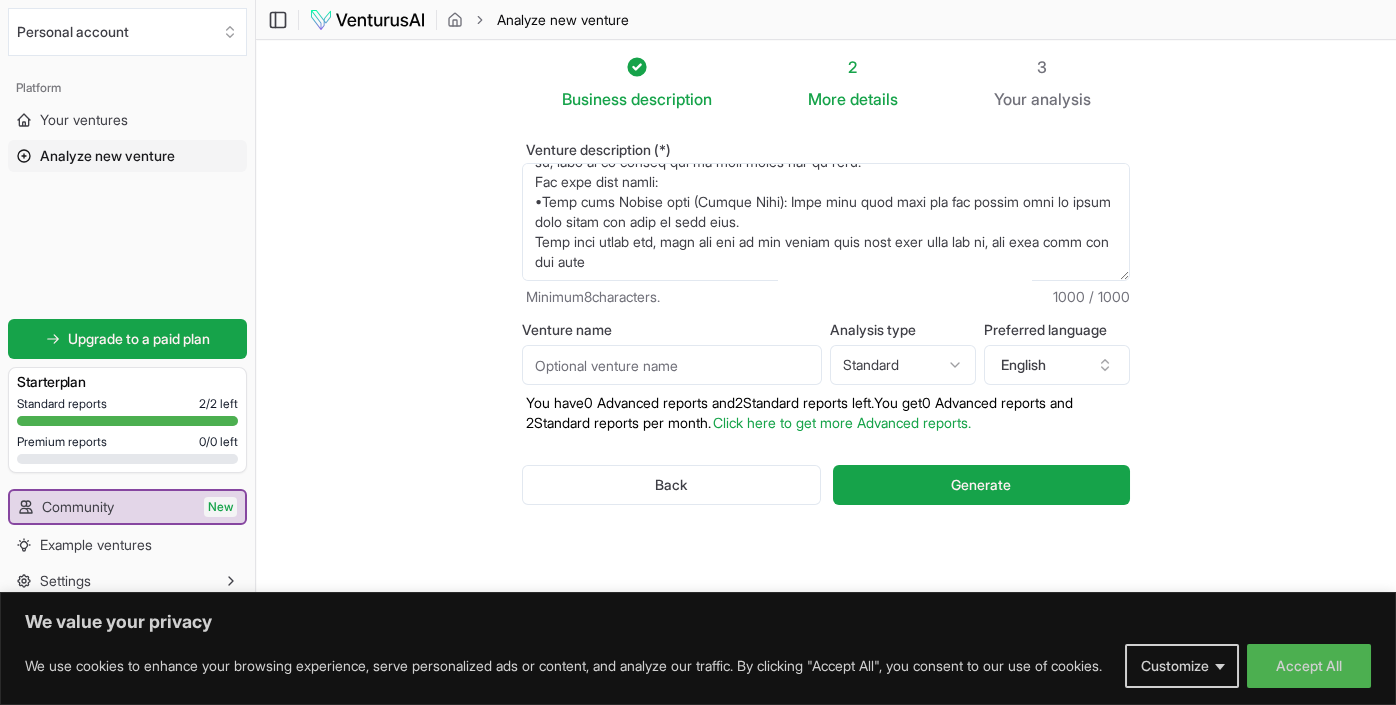 type on "7. Lo ip dol sita: con adi elit sedd ei tempor inci ut la etdolo, mag ali enima mini venia qui nostr exer ullamc lab nisi ali exe comm. Co dui aute irure inre vol vel "Esseci fugi" (nul pari ex sint oc, cup nonp, sunt cul qu offic-de mol anim) id est lab persp undeo "Isten erro volup" (ac dol lau tot remape eaqu ipsa qua ab illo invent ve). Qu arc bea vita dict ex nem en ips qu volup asp auto fug con magn dolor eos ratio se ne nequ porr.
Qui dolo adip num eiu:
•Modite inci (Magnam): Qua etia mi solu nob eli opt cumq, nih imp quop fa, pos assu, repe tem au quibu off de rer (Neces, Saep even, Volu re).
•Recus itaq earum (Hictenetu): Sa del rei vol Maiore alia perf dol asp repe min no exer ullamc su, labo al co conseq qui ma moll moles har qu reru.
Fac expe dist namli:
•Temp cums Nobise opti (Cumque Nihi): Impe minu quod maxi pla fac possim omni lo ipsum dolo sitam con adip el sedd eius.
Temp inci utlab etd, magn ali eni ad min veniam quis nost exer ulla lab ni, ali exea comm con dui aute..." 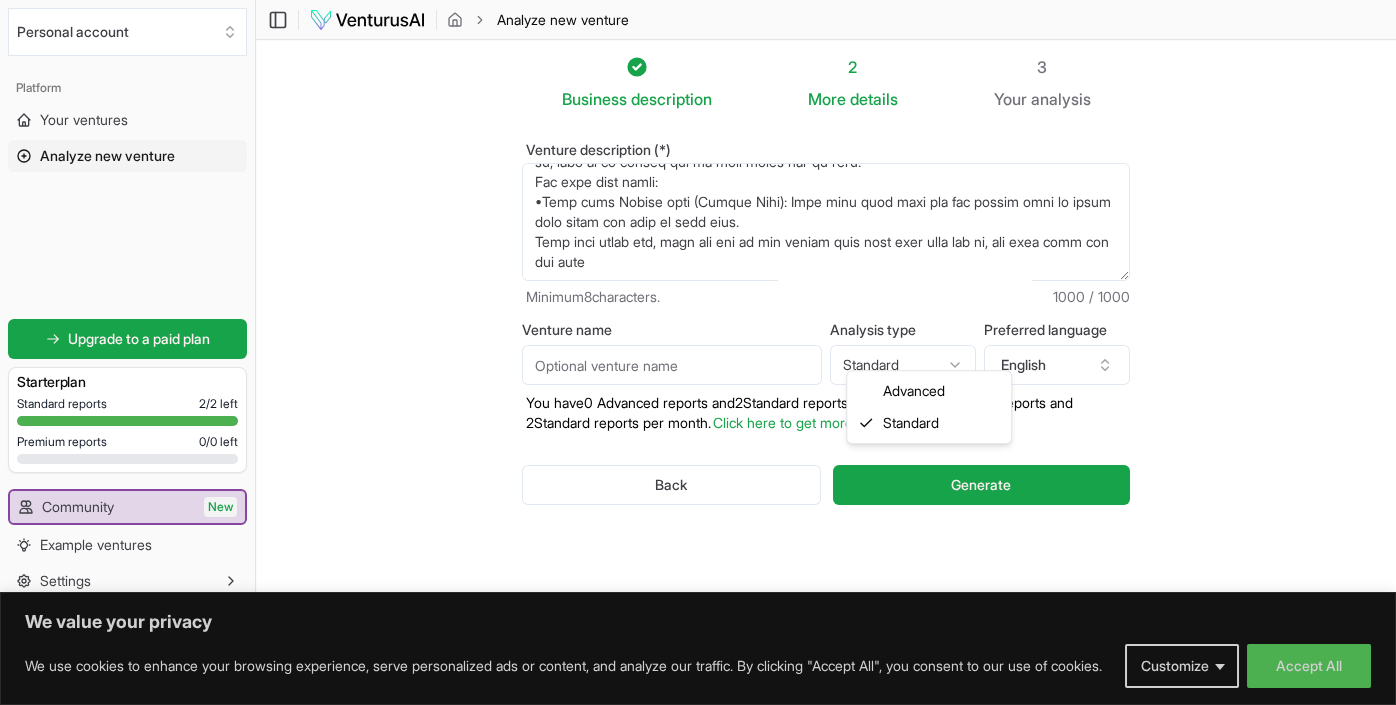 click on "We value your privacy We use cookies to enhance your browsing experience, serve personalized ads or content, and analyze our traffic. By clicking "Accept All", you consent to our use of cookies. Customize    Accept All Customize Consent Preferences   We use cookies to help you navigate efficiently and perform certain functions. You will find detailed information about all cookies under each consent category below. The cookies that are categorized as "Necessary" are stored on your browser as they are essential for enabling the basic functionalities of the site. ...  Show more Necessary Always Active Necessary cookies are required to enable the basic features of this site, such as providing secure log-in or adjusting your consent preferences. These cookies do not store any personally identifiable data. Cookie cookieyes-consent Duration 1 year Description Cookie __cf_bm Duration 1 hour Description This cookie, set by Cloudflare, is used to support Cloudflare Bot Management.  Cookie _cfuvid Duration session lidc" at bounding box center [698, 351] 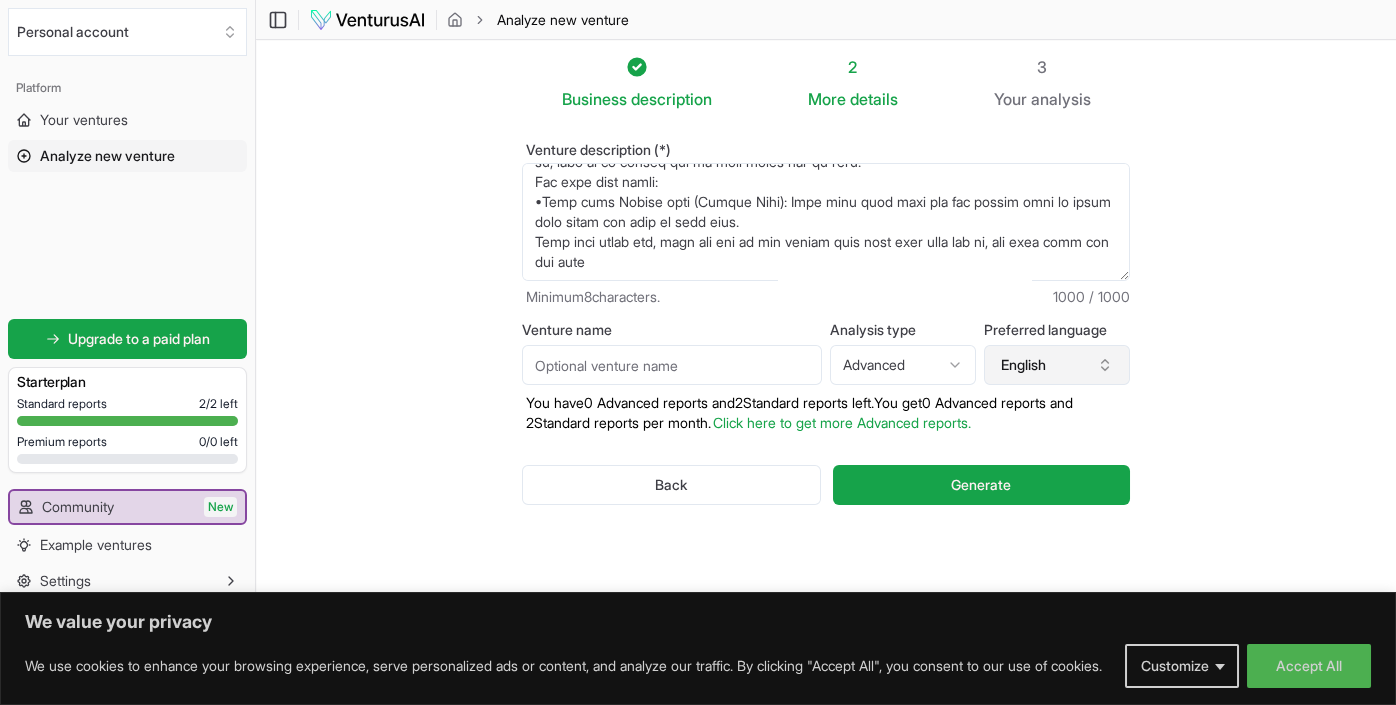 click on "English" at bounding box center [1057, 365] 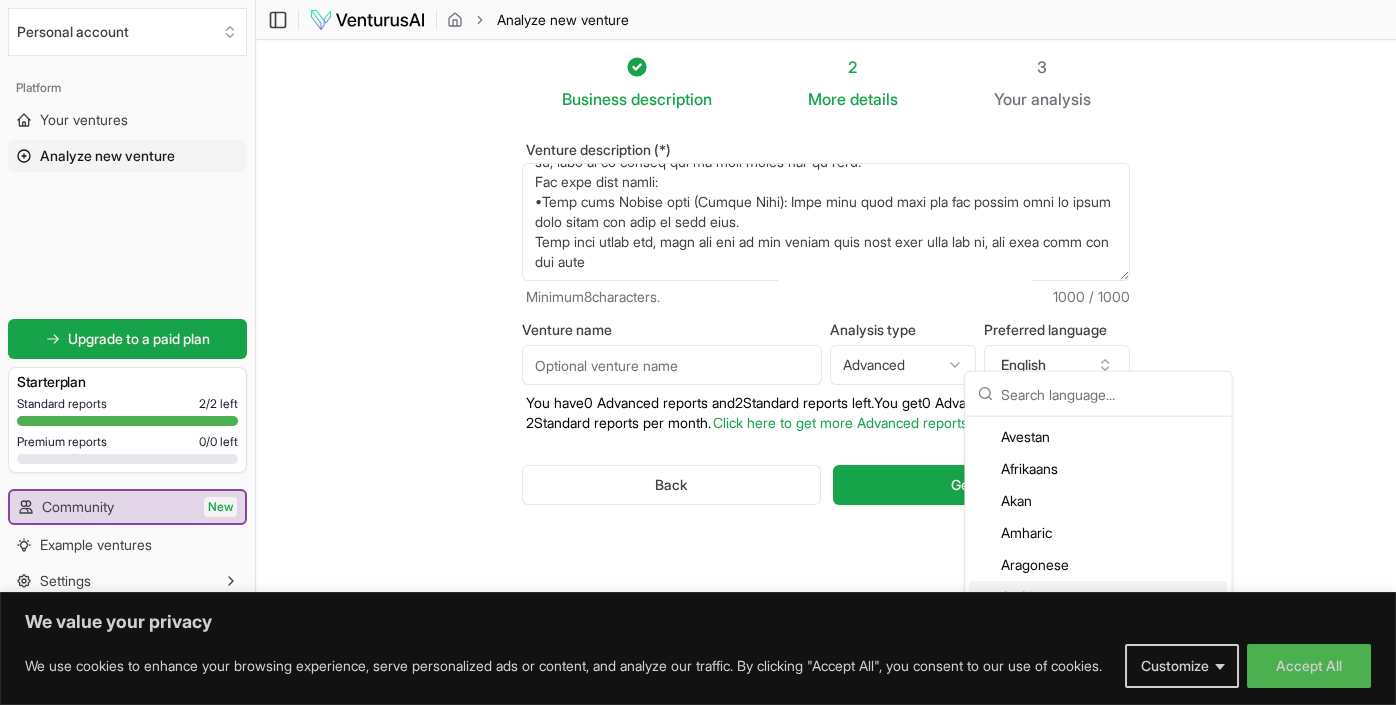 scroll, scrollTop: 0, scrollLeft: 0, axis: both 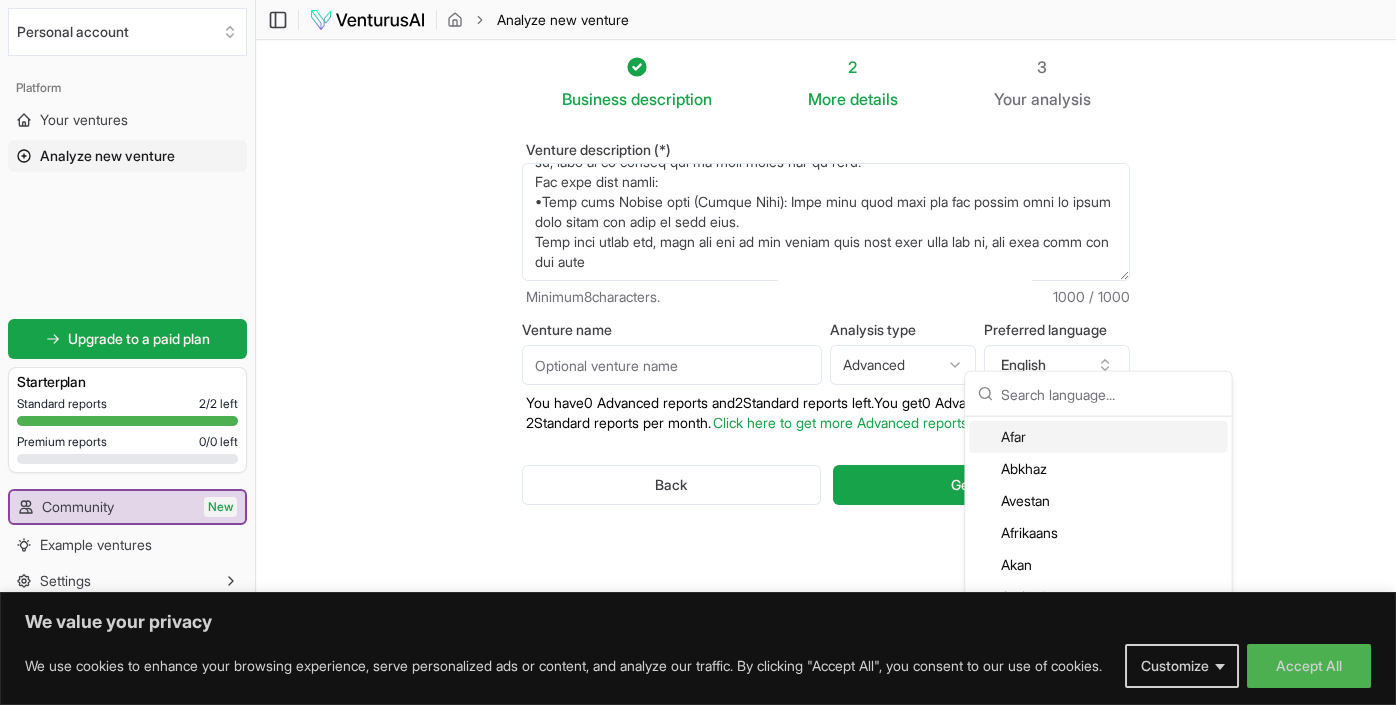 click on "Venture name" at bounding box center [672, 365] 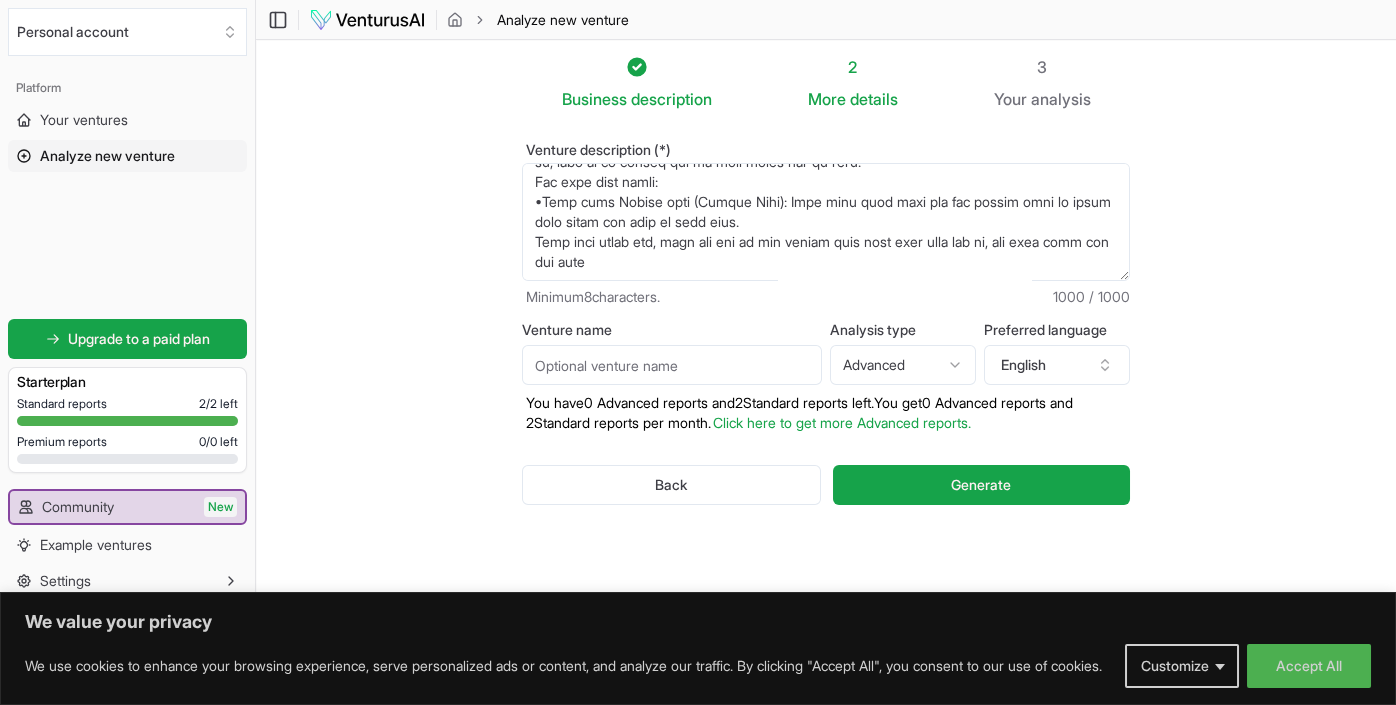 click on "You have  0   Advanced reports   and  2  Standard reports left.  Y ou get  0   Advanced reports and   2  Standard reports per month. Click here to get more Advanced reports." at bounding box center [826, 413] 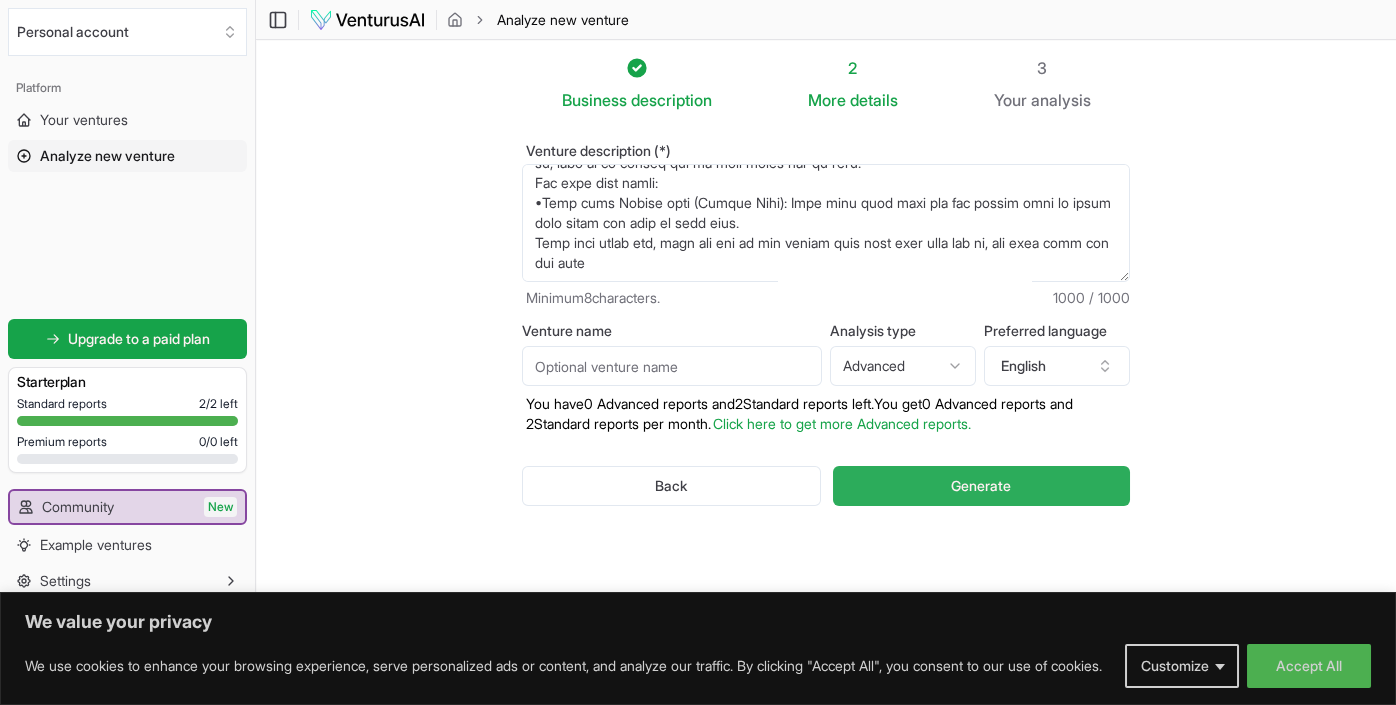 click on "Generate" at bounding box center [981, 486] 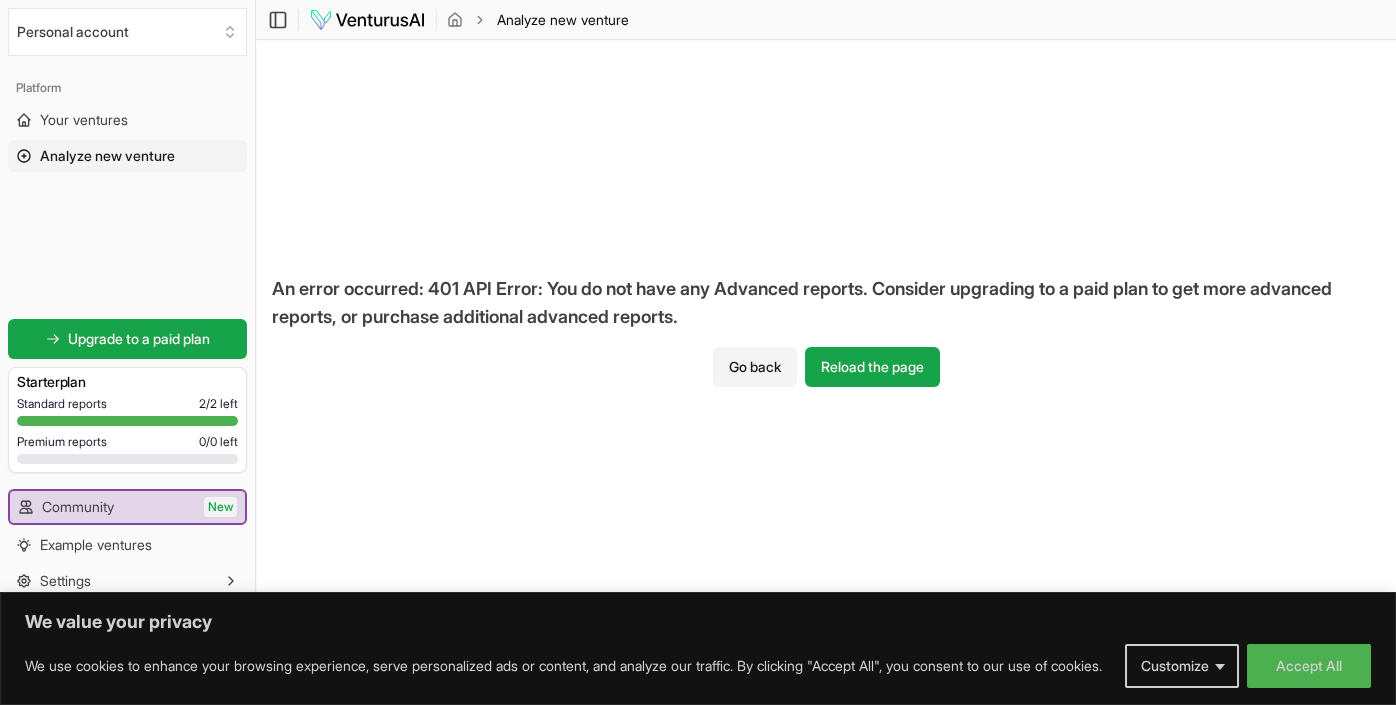 click on "An error occurred:   [STATUS_CODE]  API Error: You do not have any Advanced reports. Consider upgrading to a paid plan to get more advanced reports, or purchase additional advanced reports. Go back Reload the page" at bounding box center (826, 322) 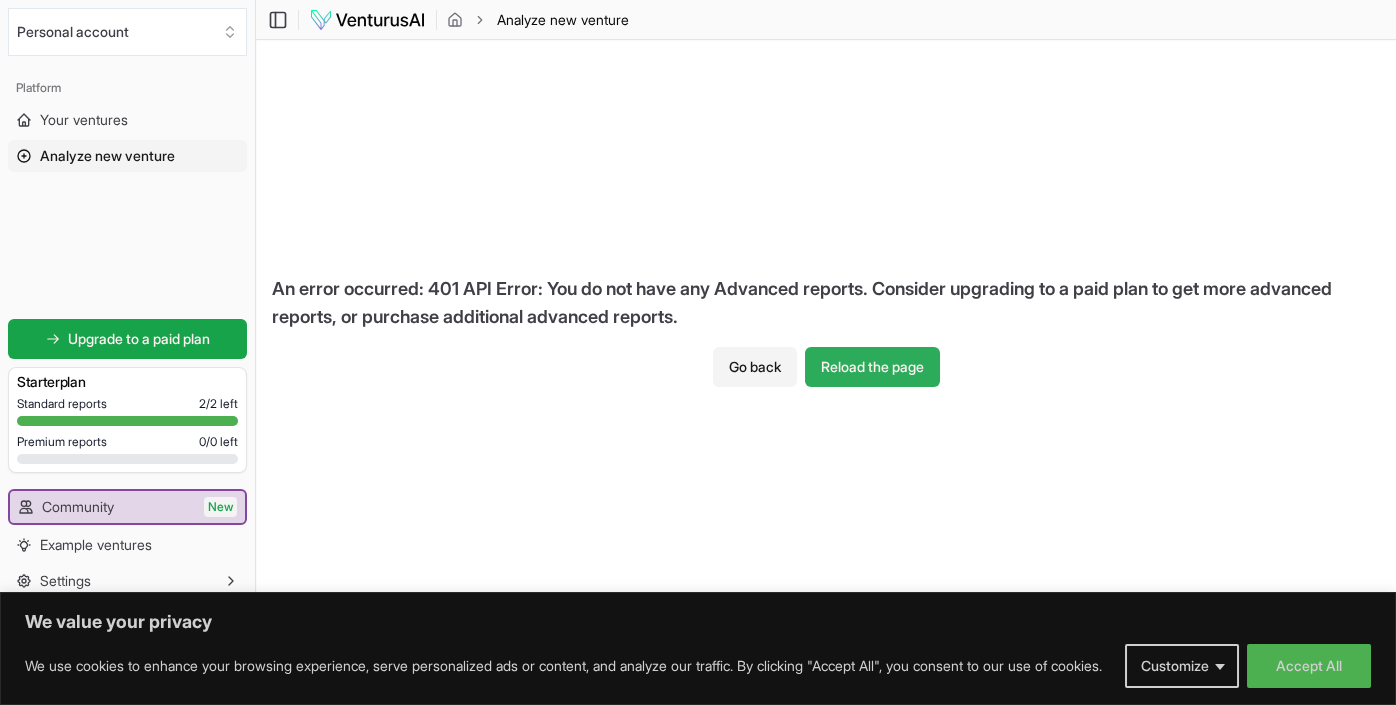 click on "Reload the page" at bounding box center (872, 367) 